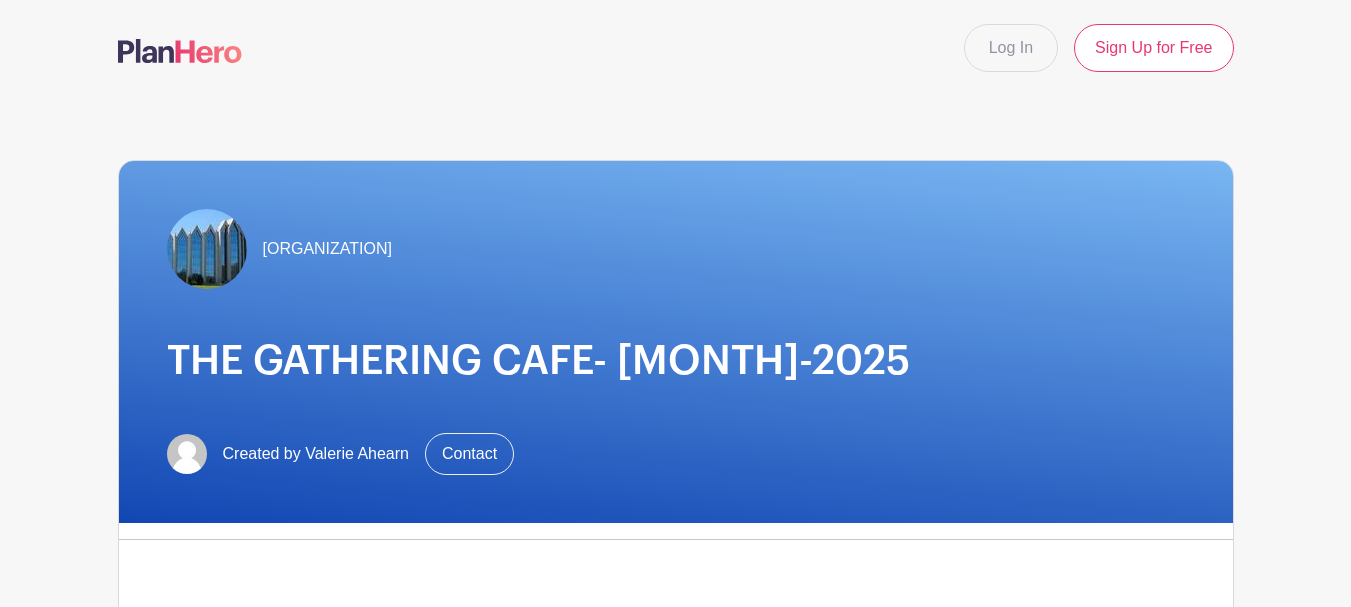scroll, scrollTop: 400, scrollLeft: 0, axis: vertical 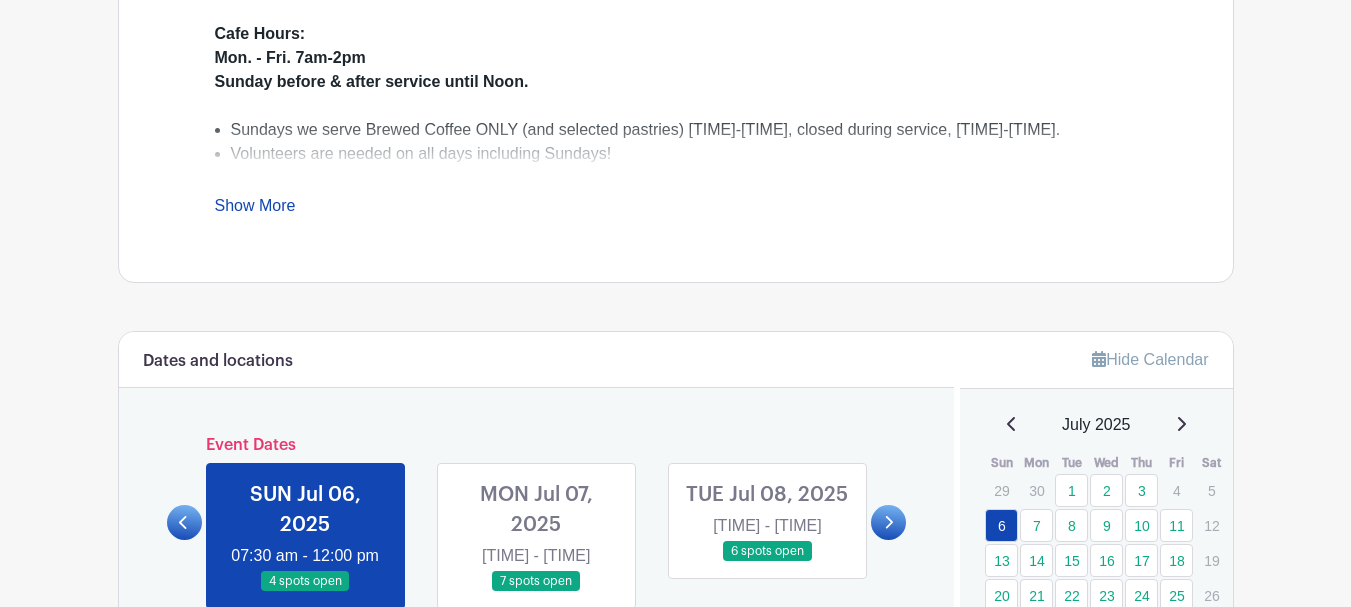 click on "Show More" at bounding box center (255, 209) 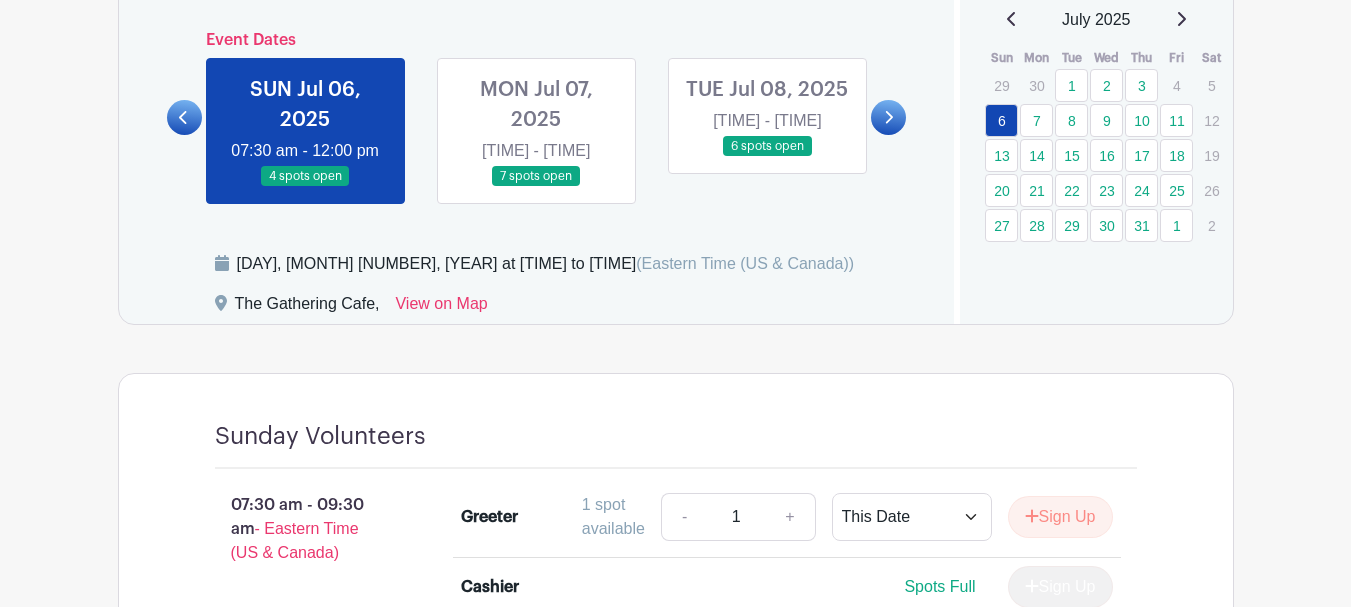scroll, scrollTop: 1233, scrollLeft: 0, axis: vertical 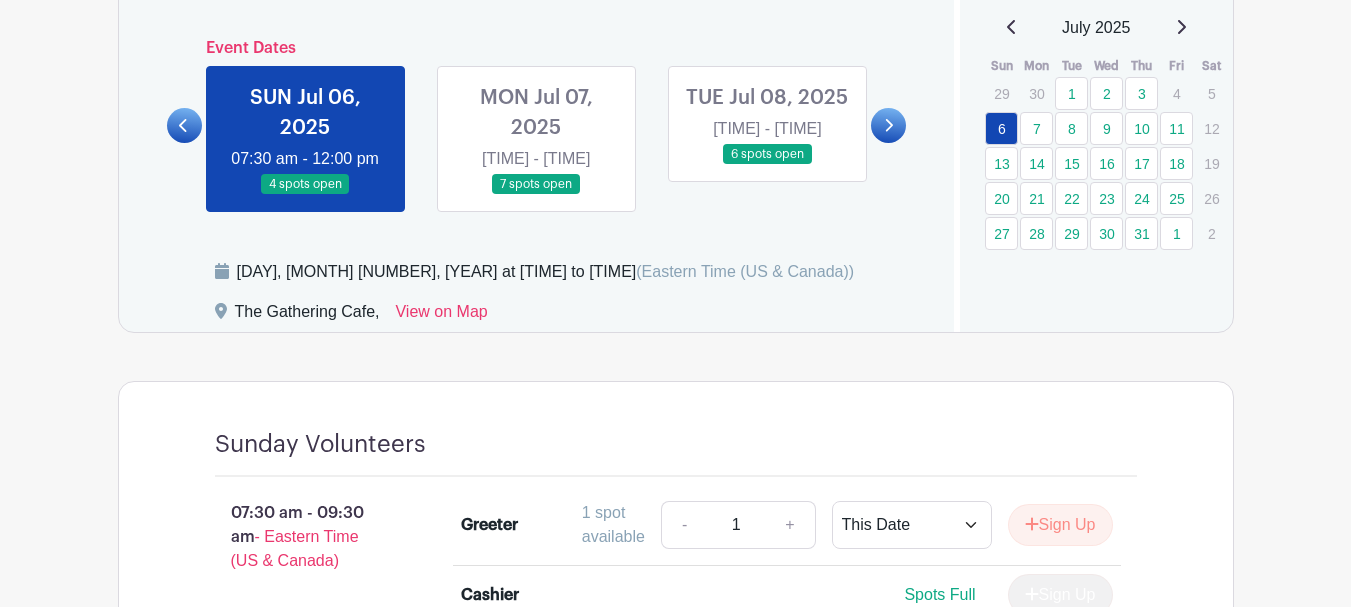 click at bounding box center [536, 195] 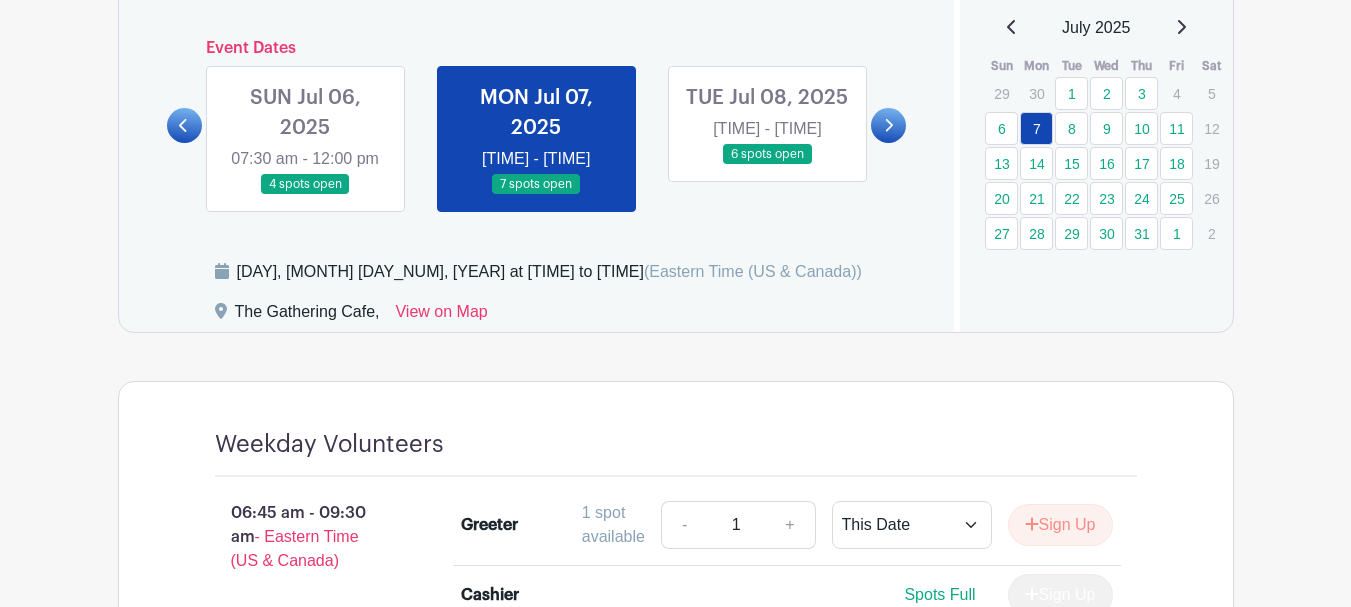 click at bounding box center [536, 195] 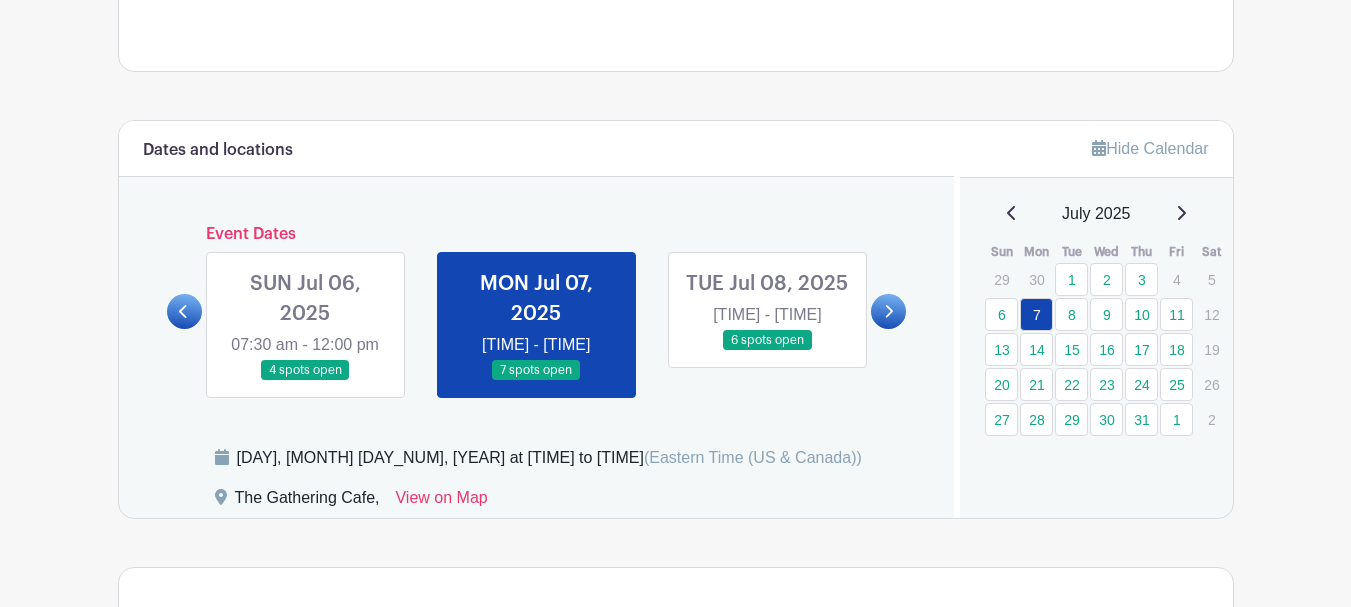 scroll, scrollTop: 998, scrollLeft: 0, axis: vertical 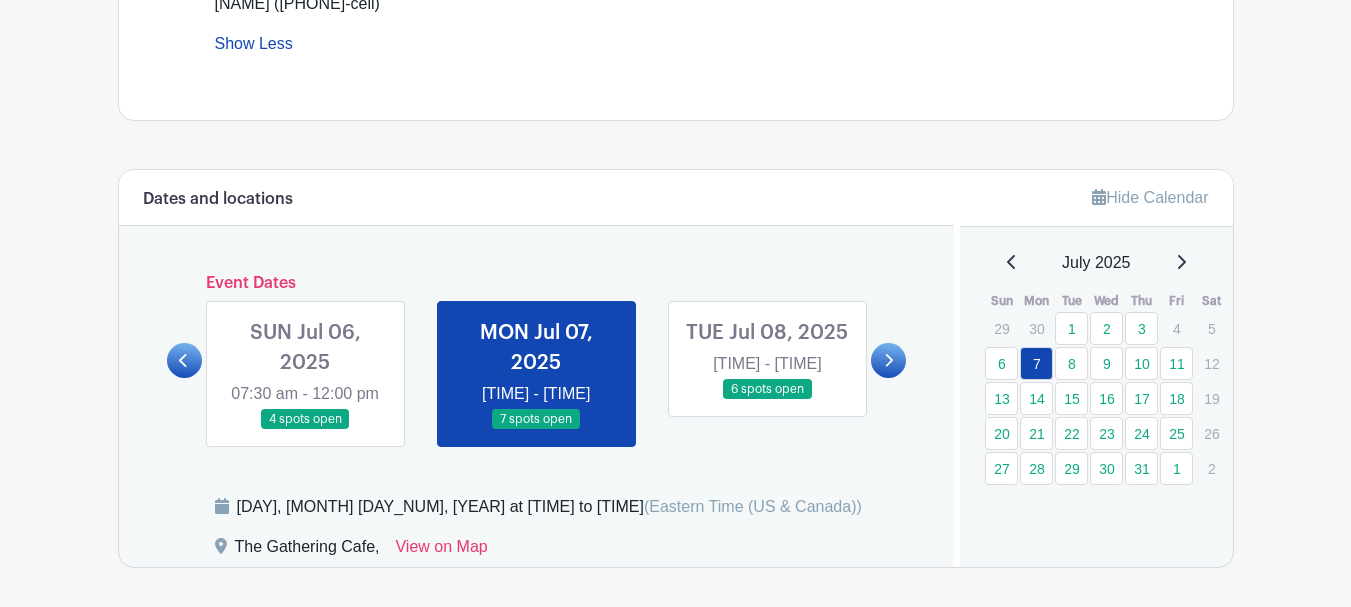 click at bounding box center [767, 400] 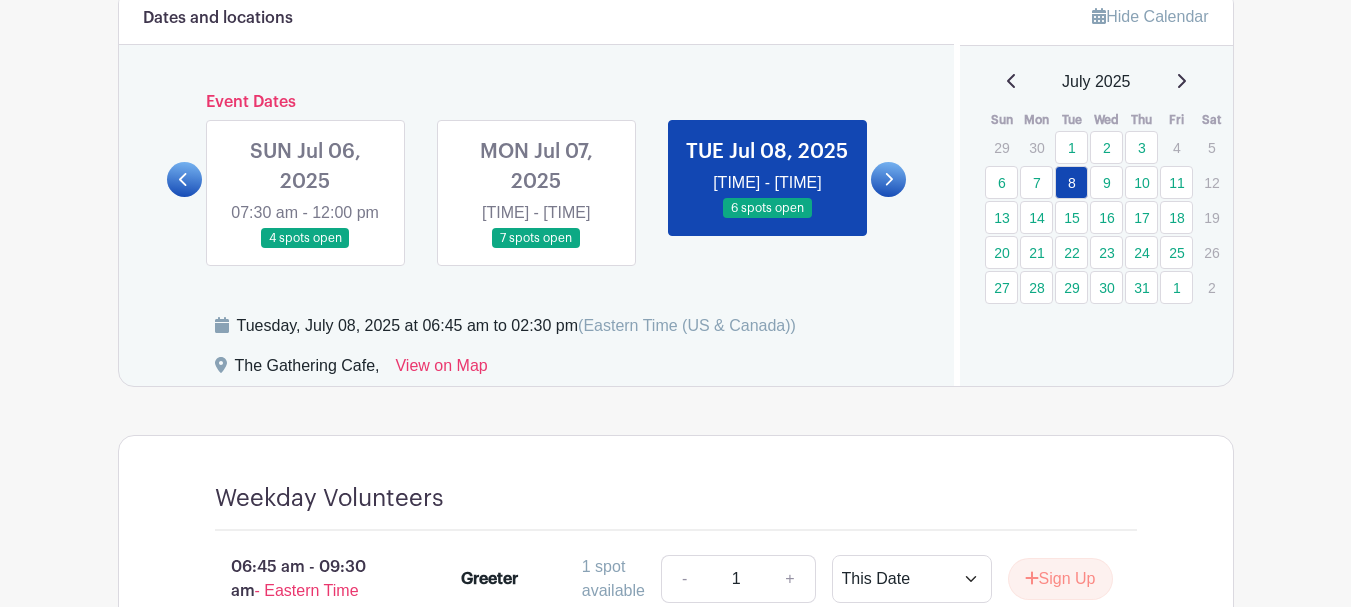 scroll, scrollTop: 1134, scrollLeft: 0, axis: vertical 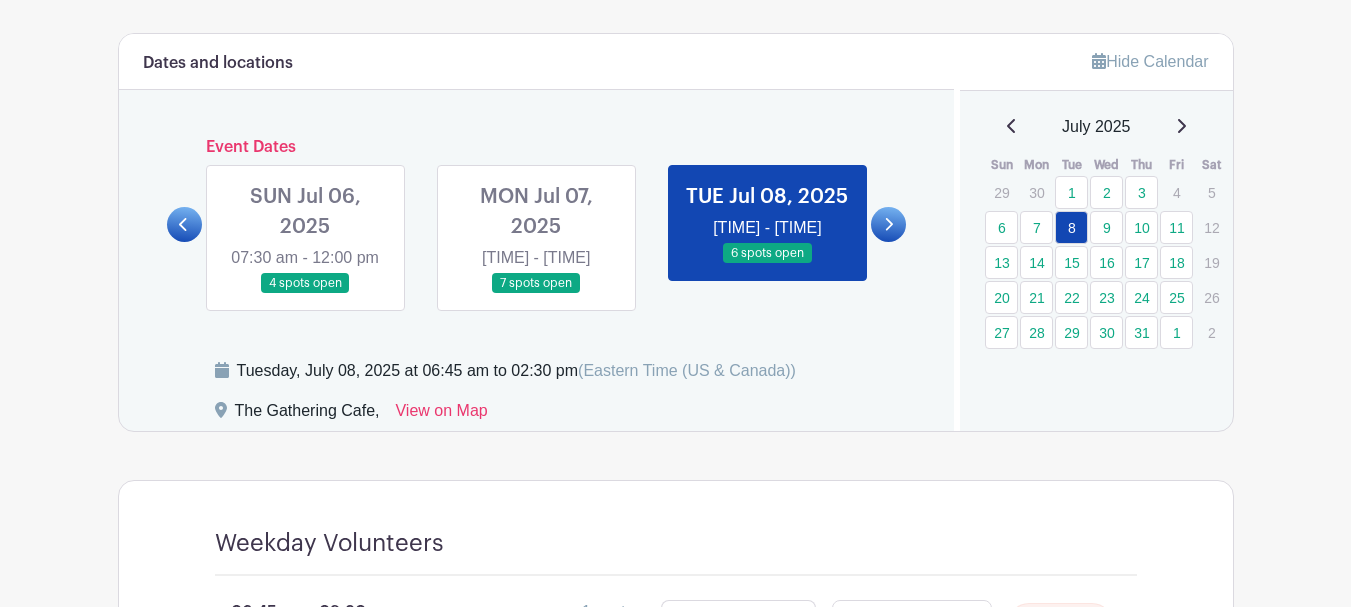 click at bounding box center [888, 224] 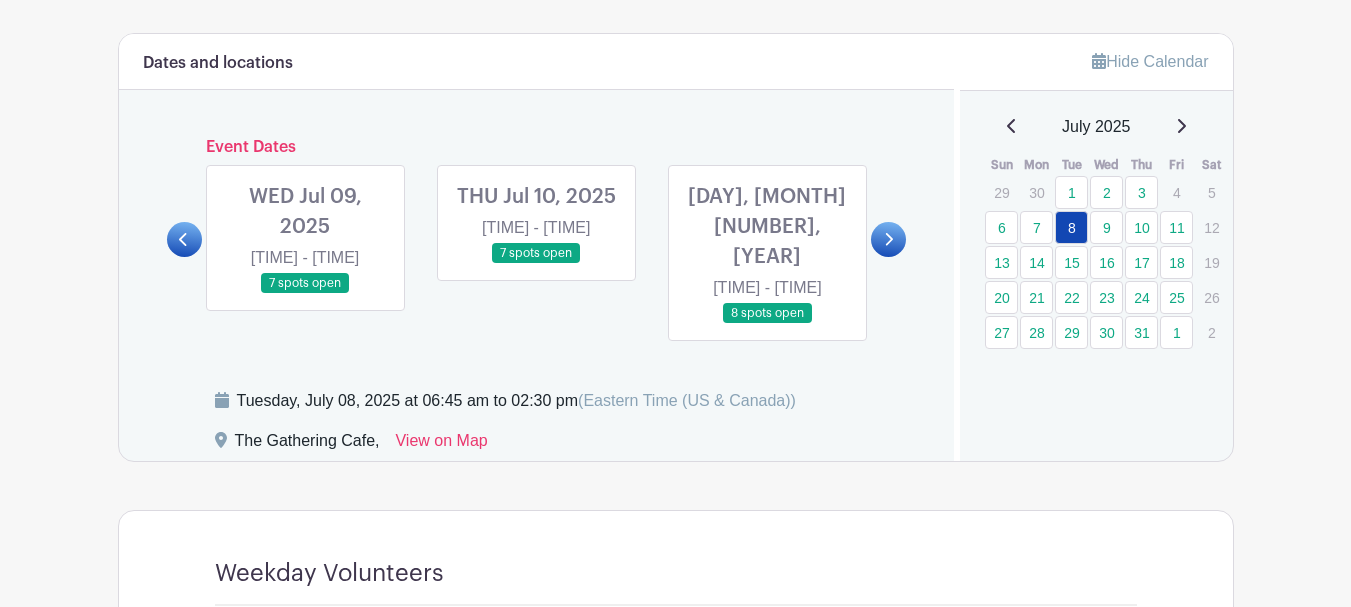 click at bounding box center (305, 294) 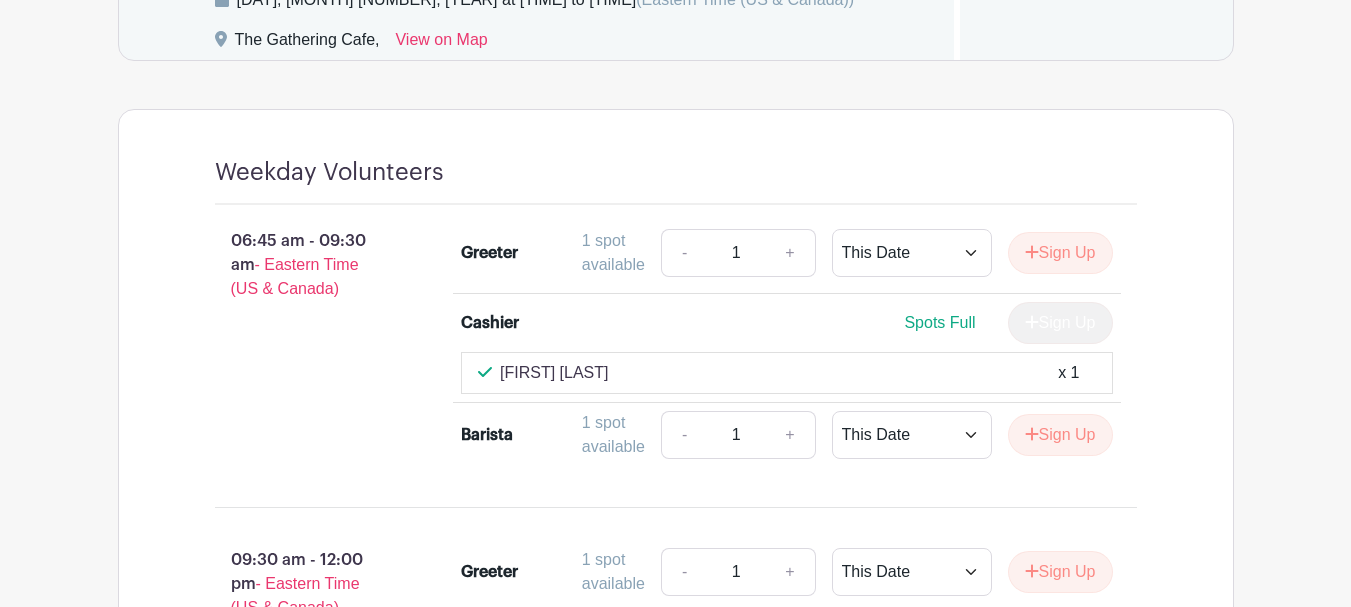 scroll, scrollTop: 1198, scrollLeft: 0, axis: vertical 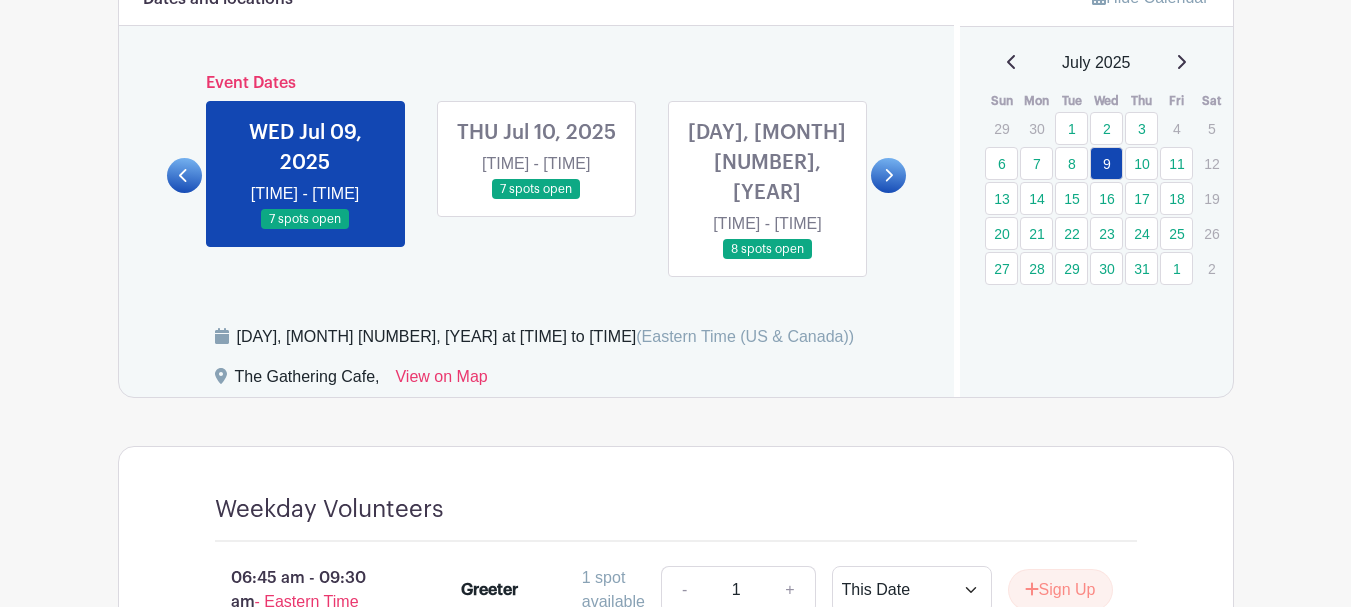 click at bounding box center (536, 200) 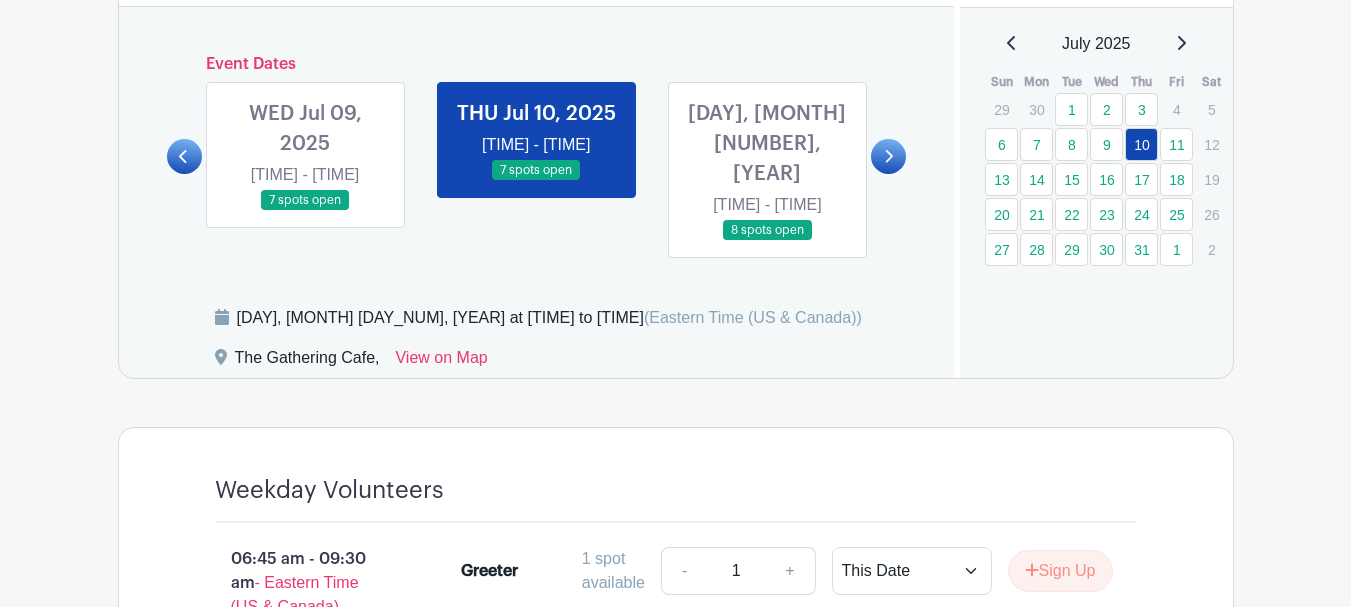 scroll, scrollTop: 1198, scrollLeft: 0, axis: vertical 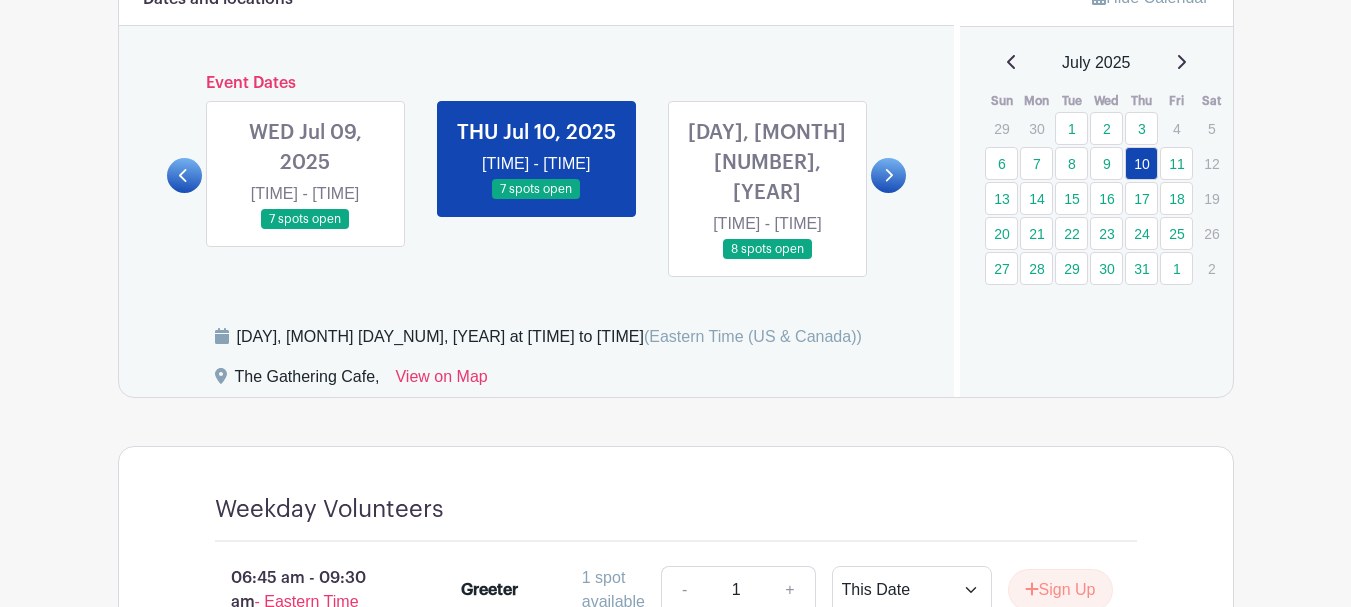 click at bounding box center (767, 260) 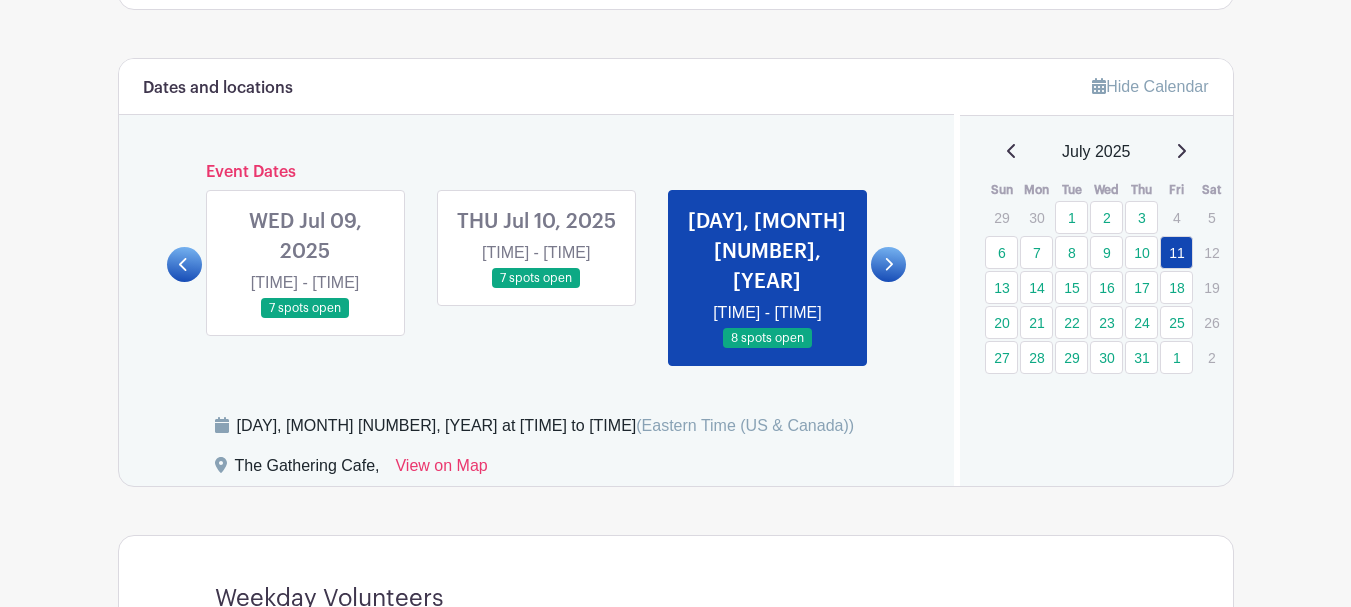 scroll, scrollTop: 1098, scrollLeft: 0, axis: vertical 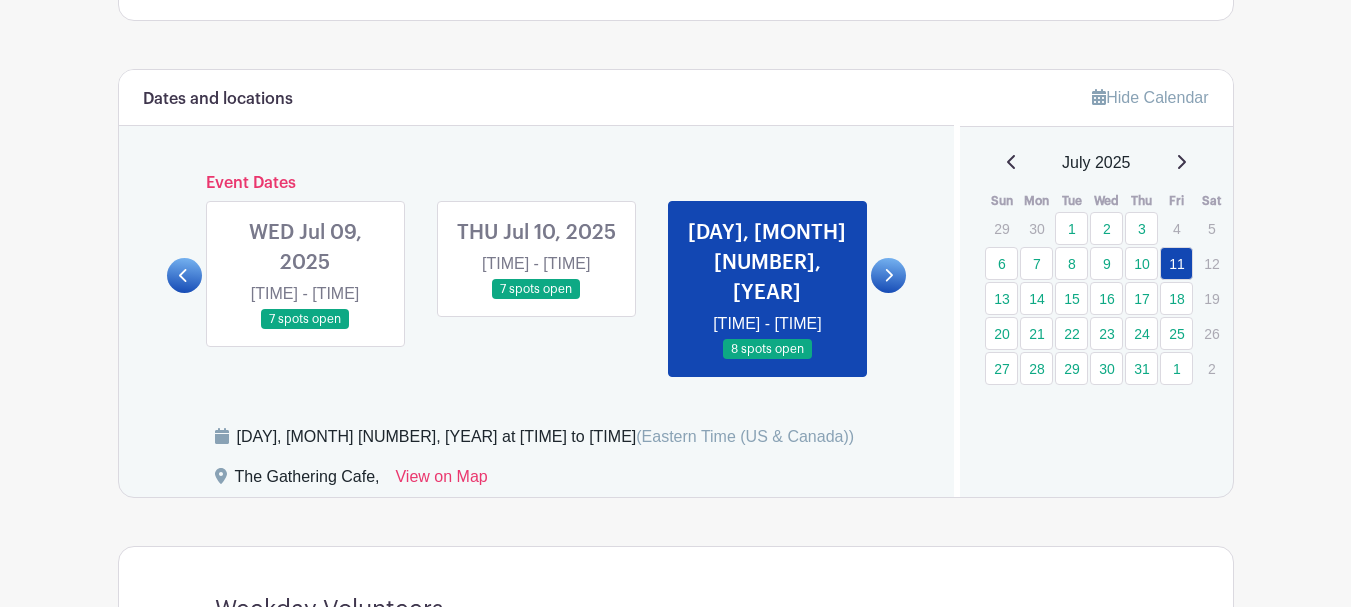 click at bounding box center (888, 275) 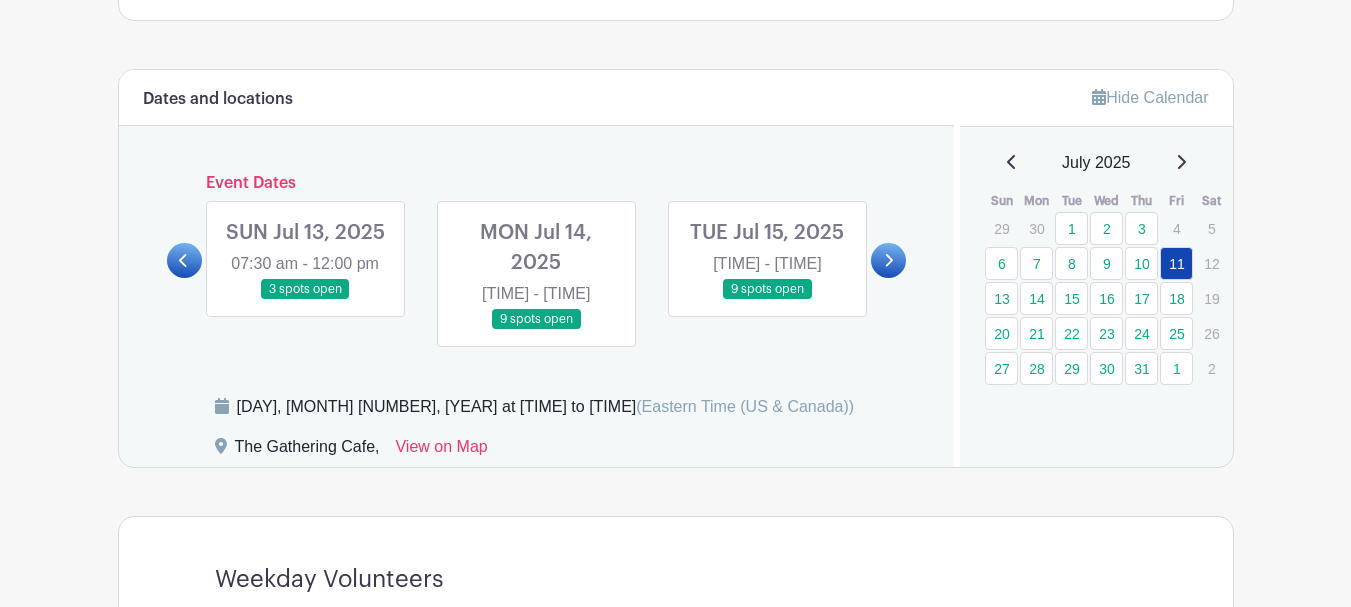 click at bounding box center (305, 300) 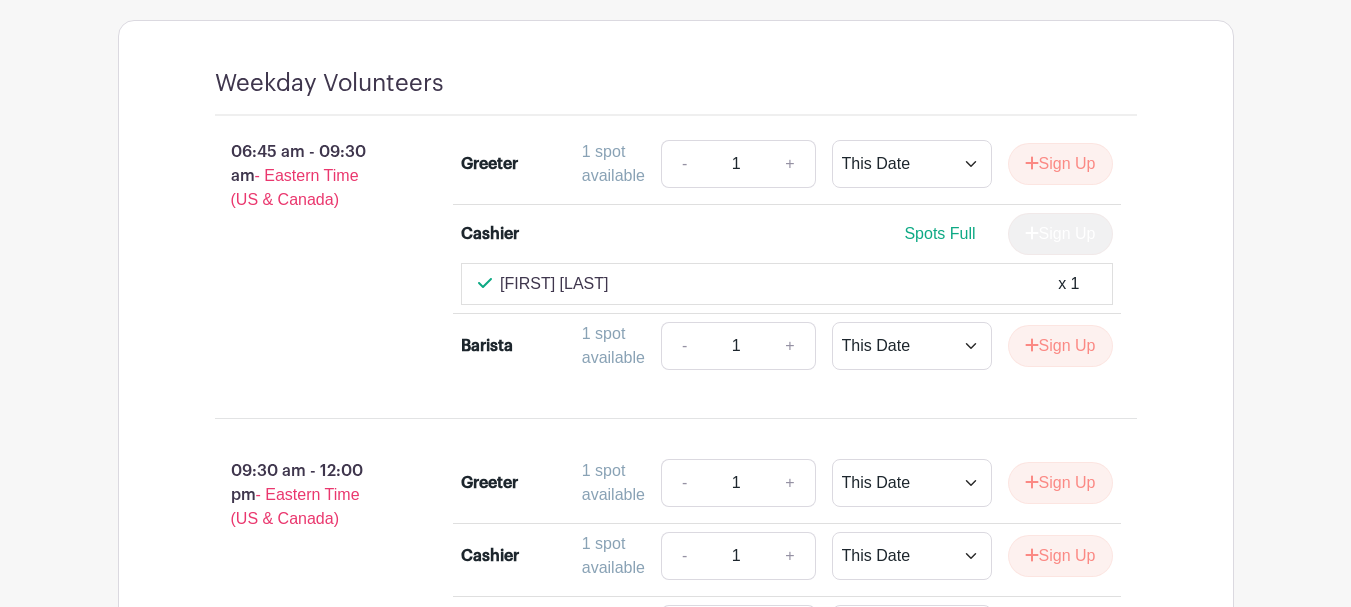 scroll, scrollTop: 1598, scrollLeft: 0, axis: vertical 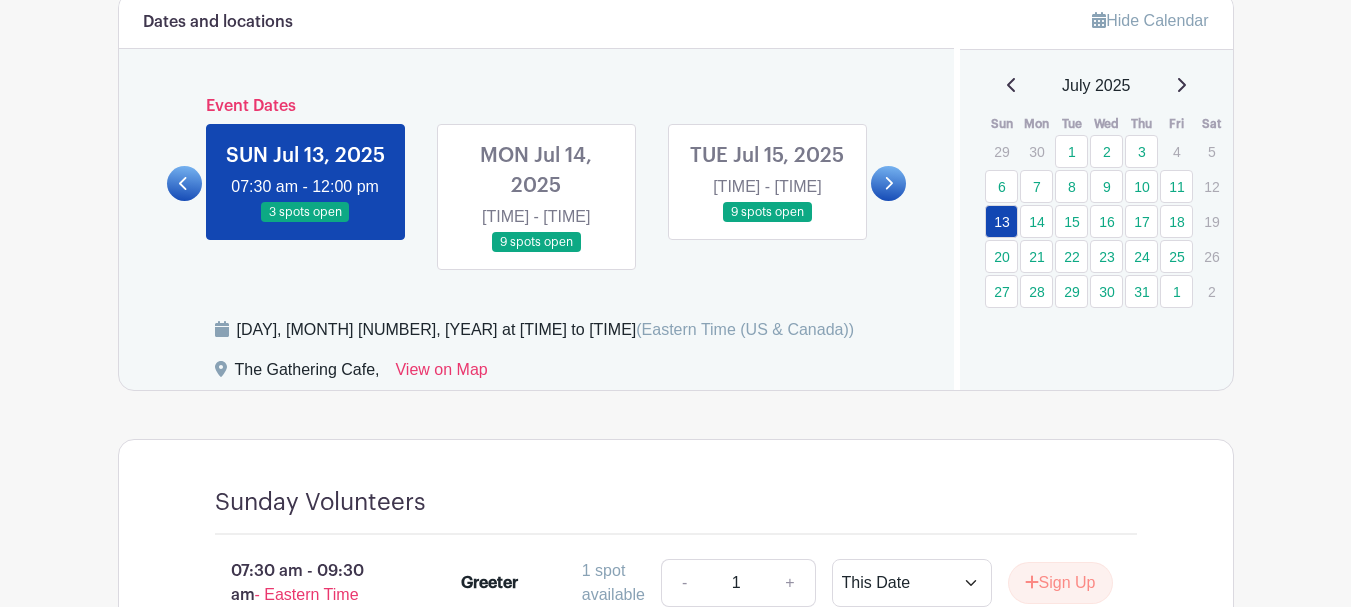 click at bounding box center [536, 253] 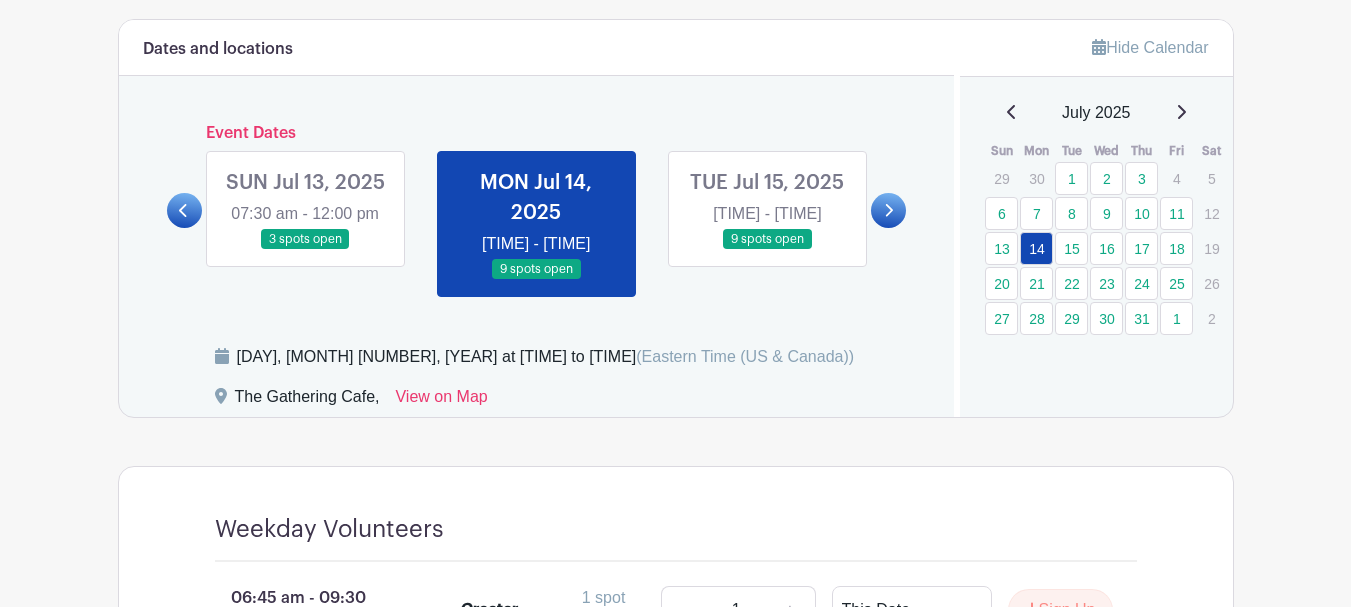 scroll, scrollTop: 1075, scrollLeft: 0, axis: vertical 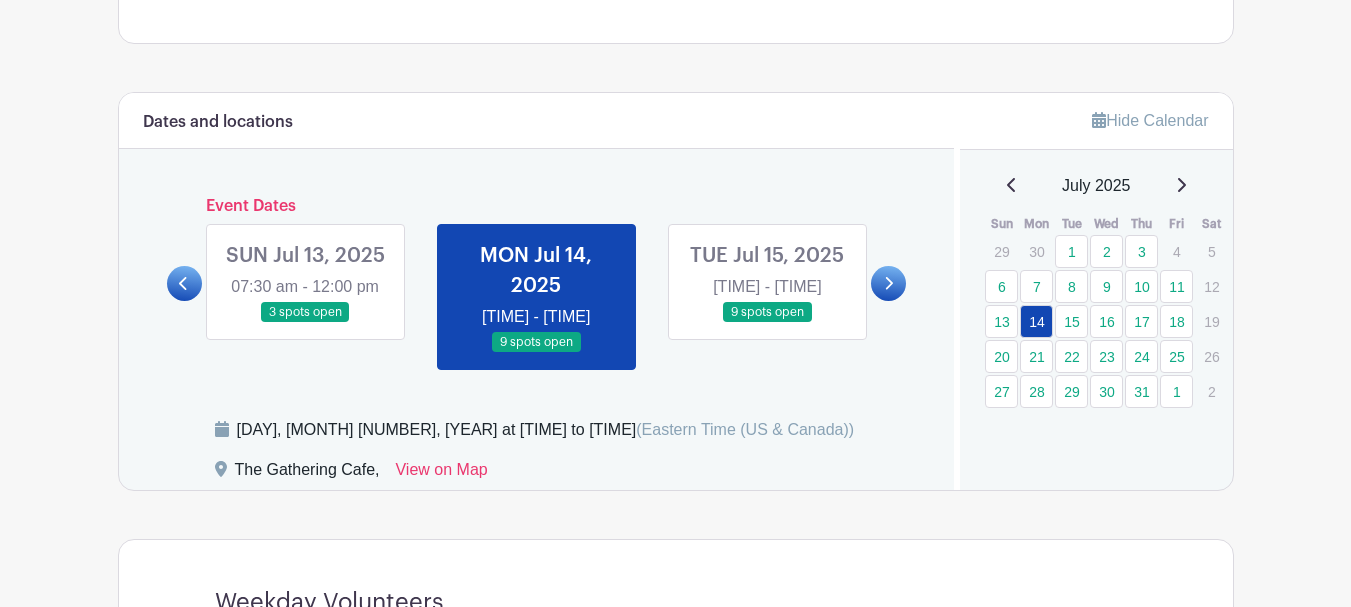 click at bounding box center (767, 323) 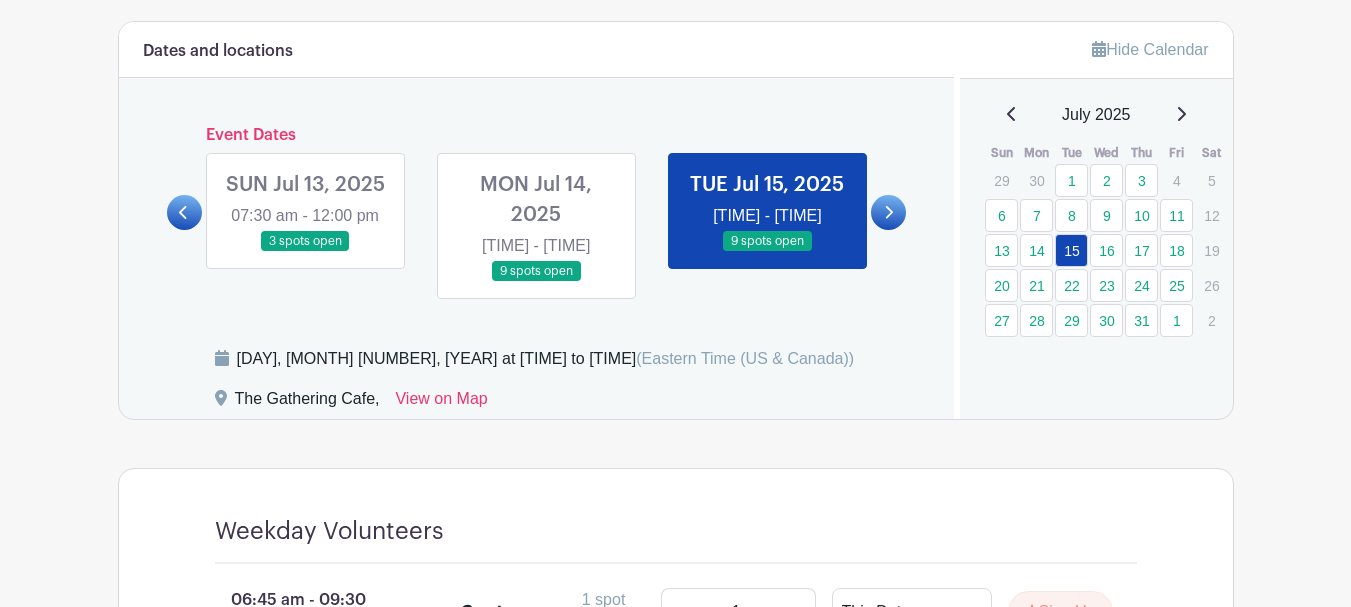 scroll, scrollTop: 1075, scrollLeft: 0, axis: vertical 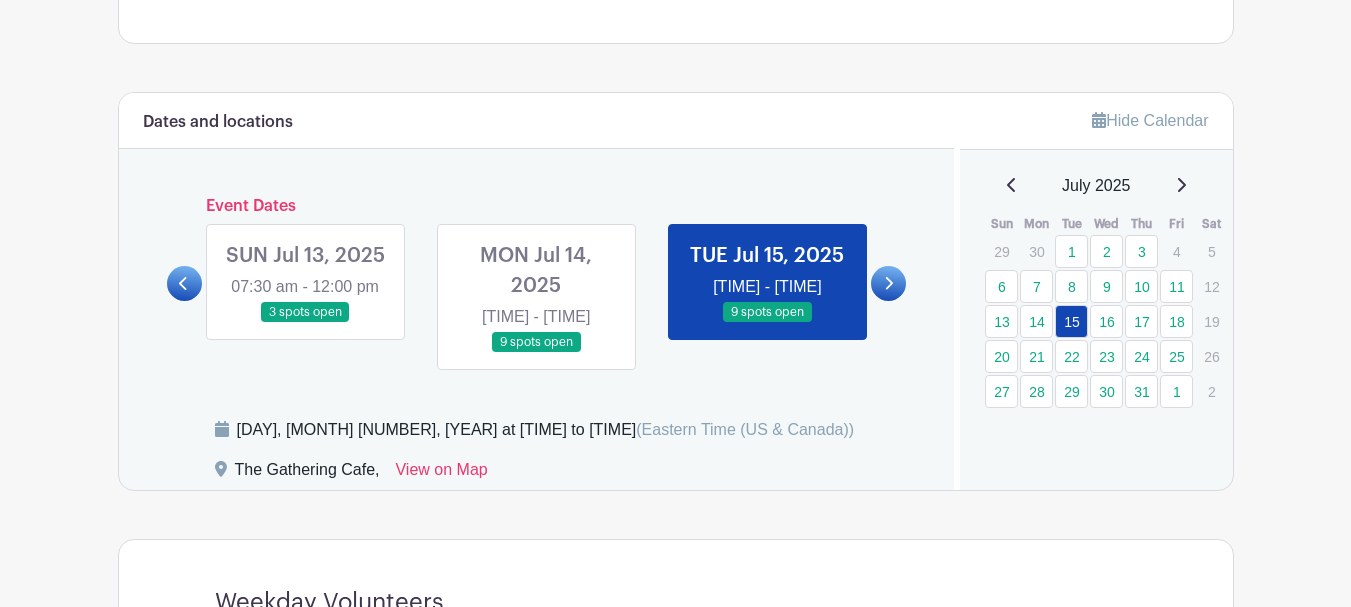 click at bounding box center [888, 283] 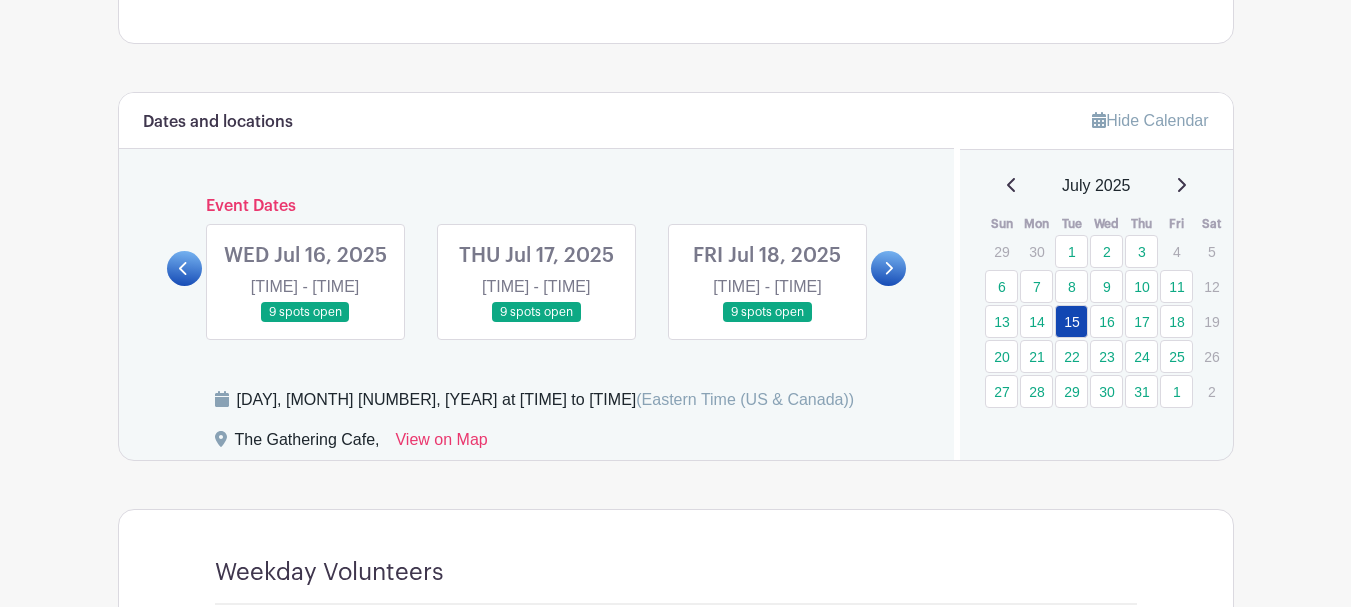 click at bounding box center [305, 323] 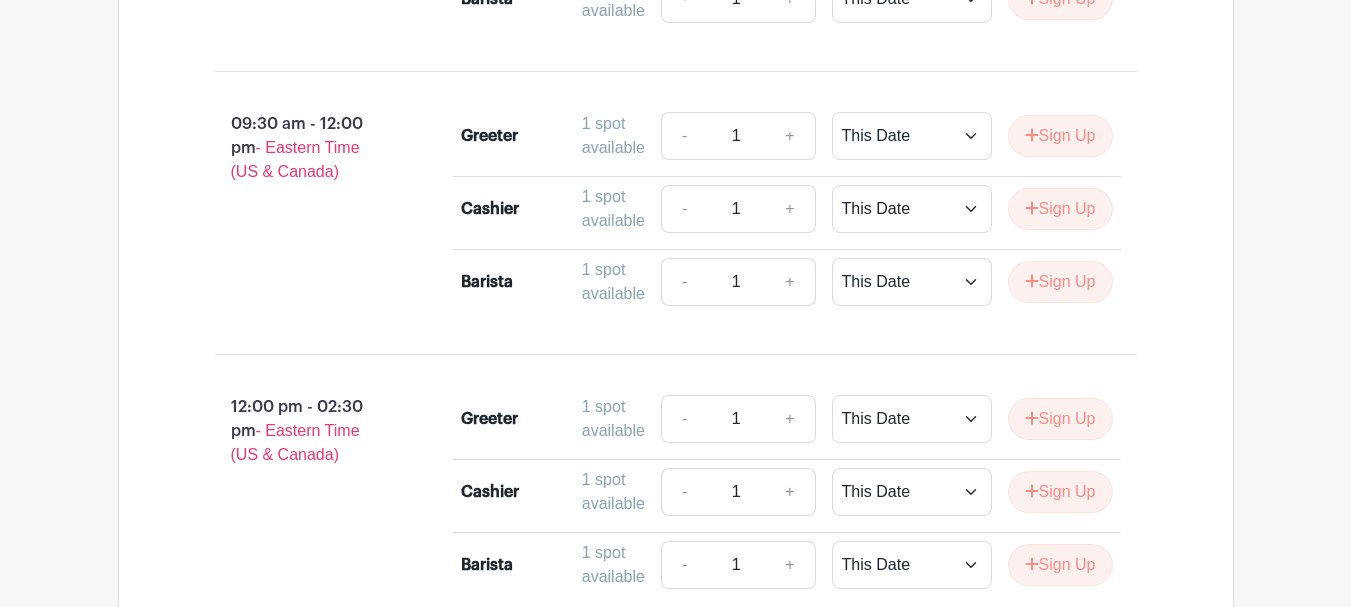 scroll, scrollTop: 1175, scrollLeft: 0, axis: vertical 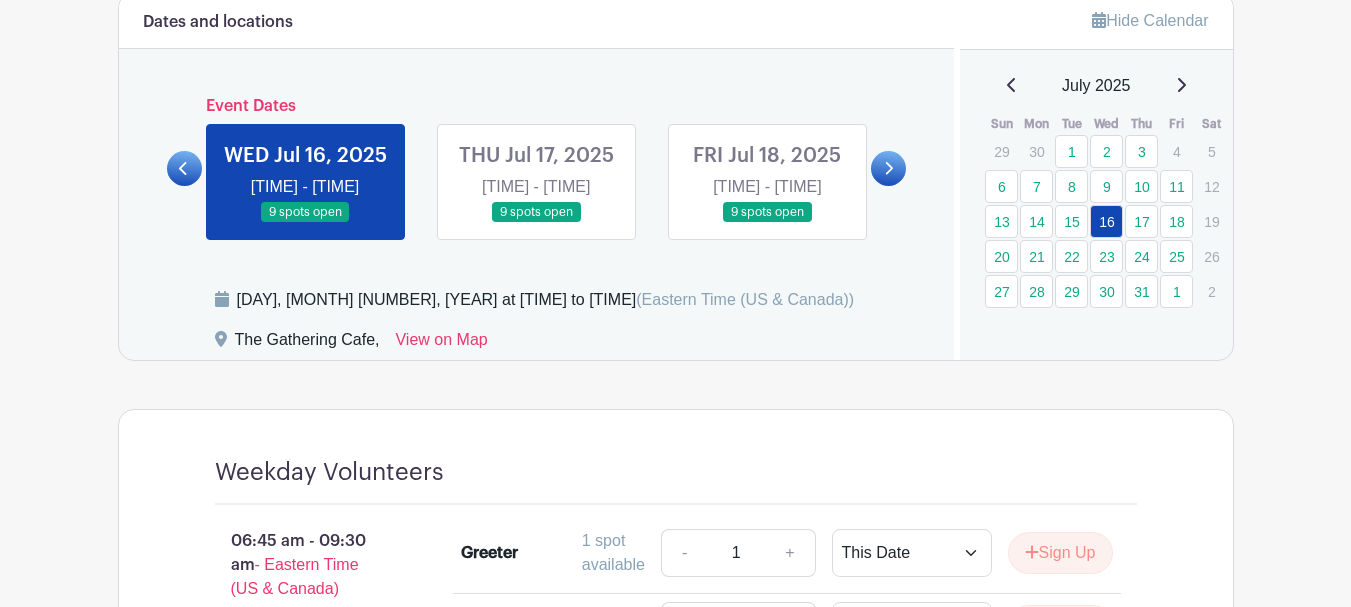 click at bounding box center (536, 223) 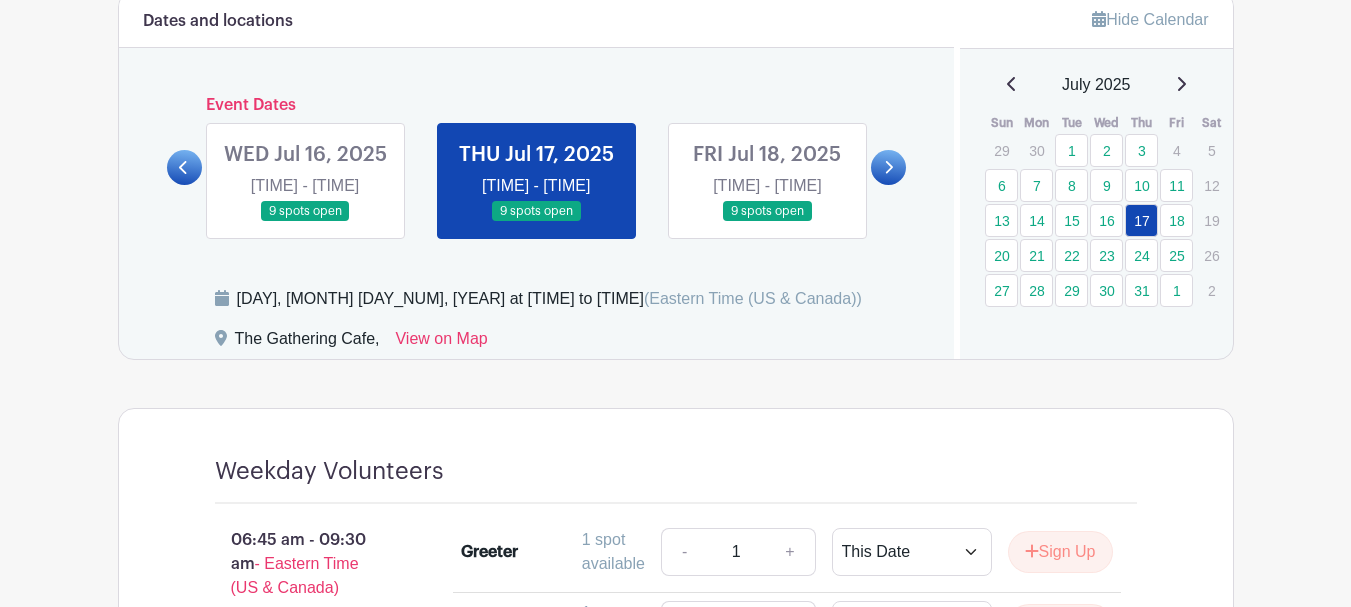 scroll, scrollTop: 1175, scrollLeft: 0, axis: vertical 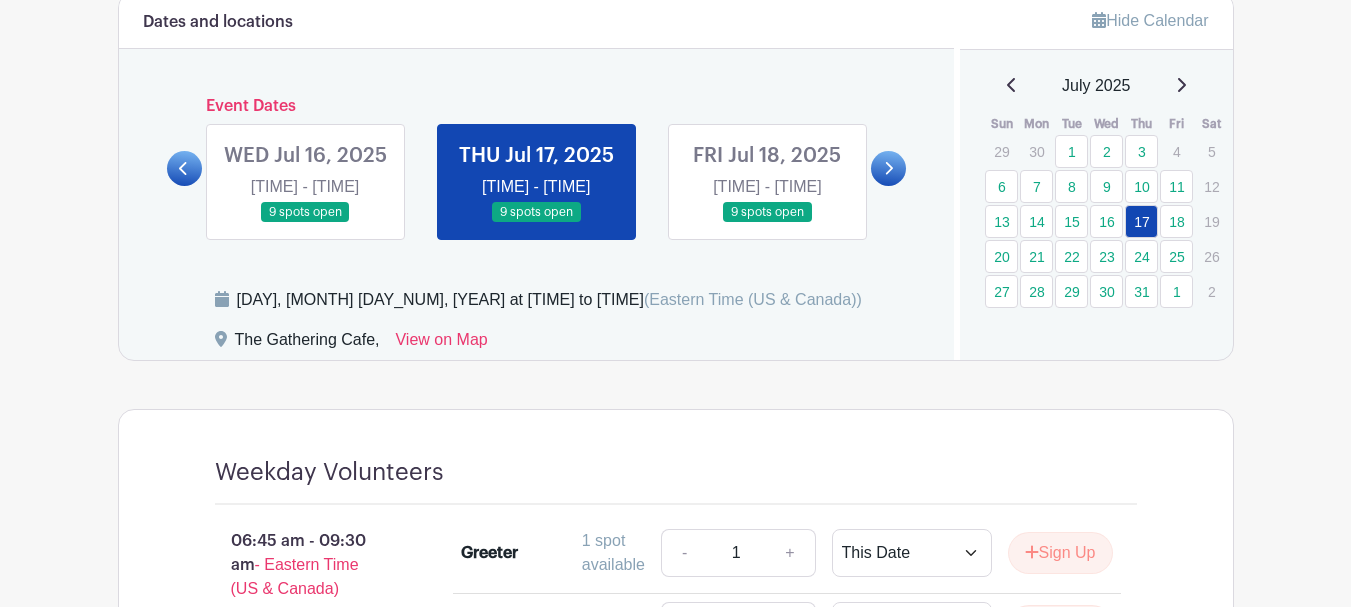 click at bounding box center [767, 223] 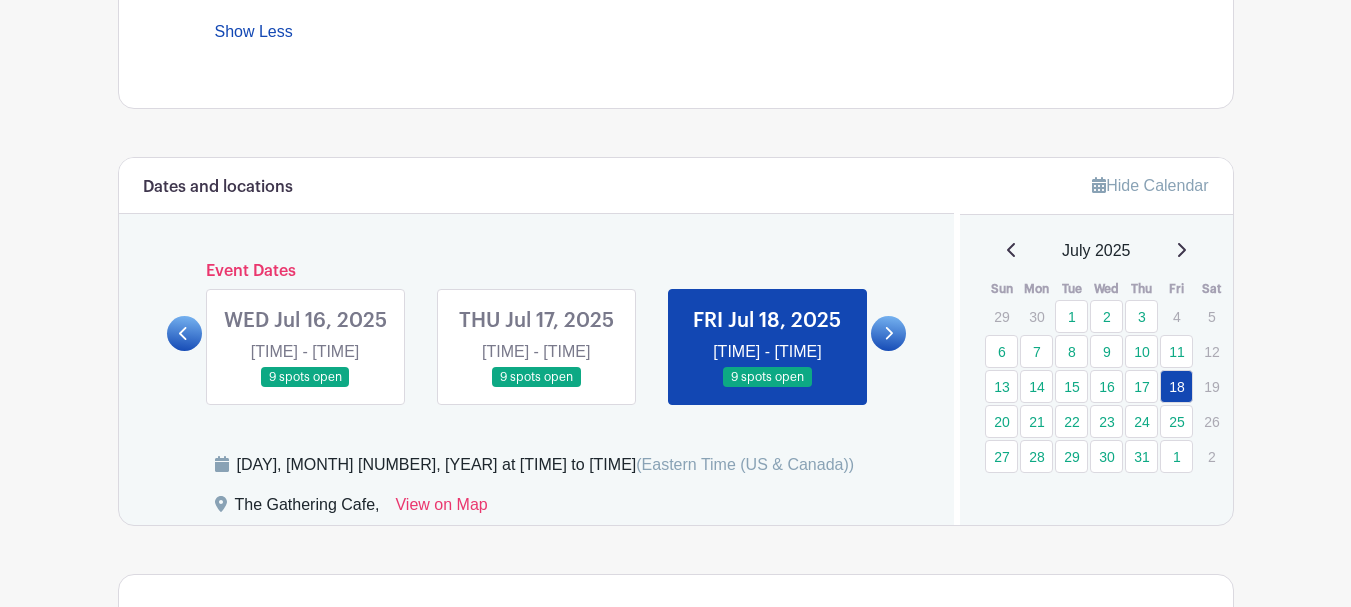 scroll, scrollTop: 975, scrollLeft: 0, axis: vertical 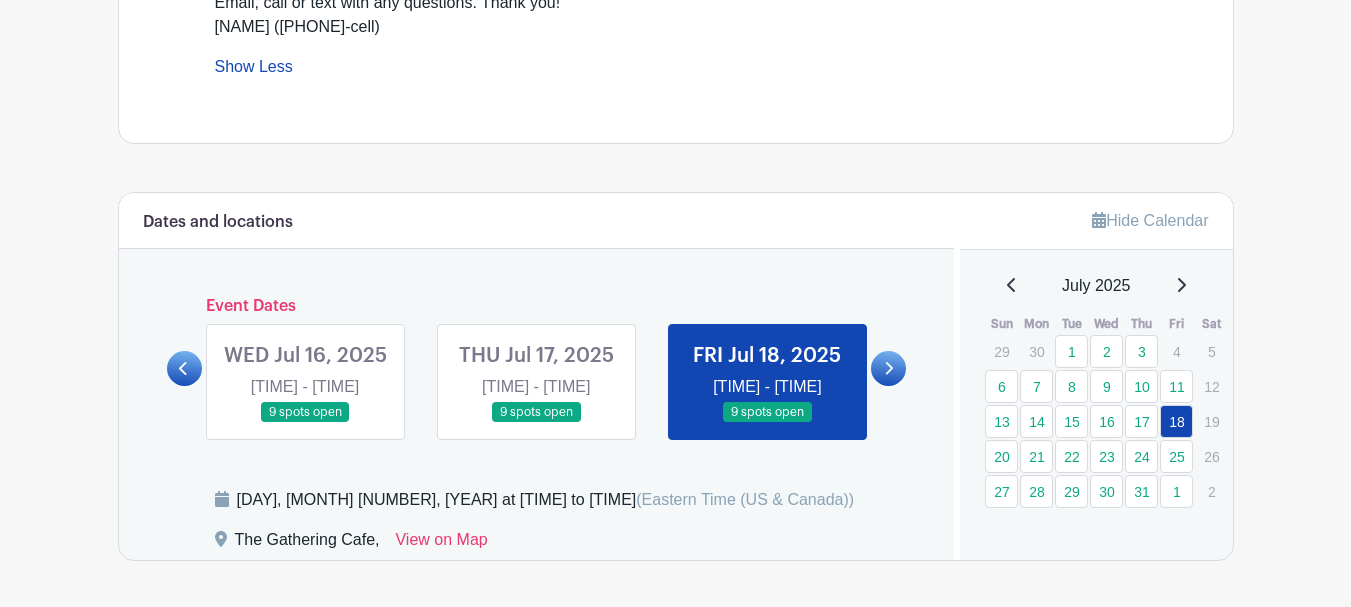 click at bounding box center [183, 368] 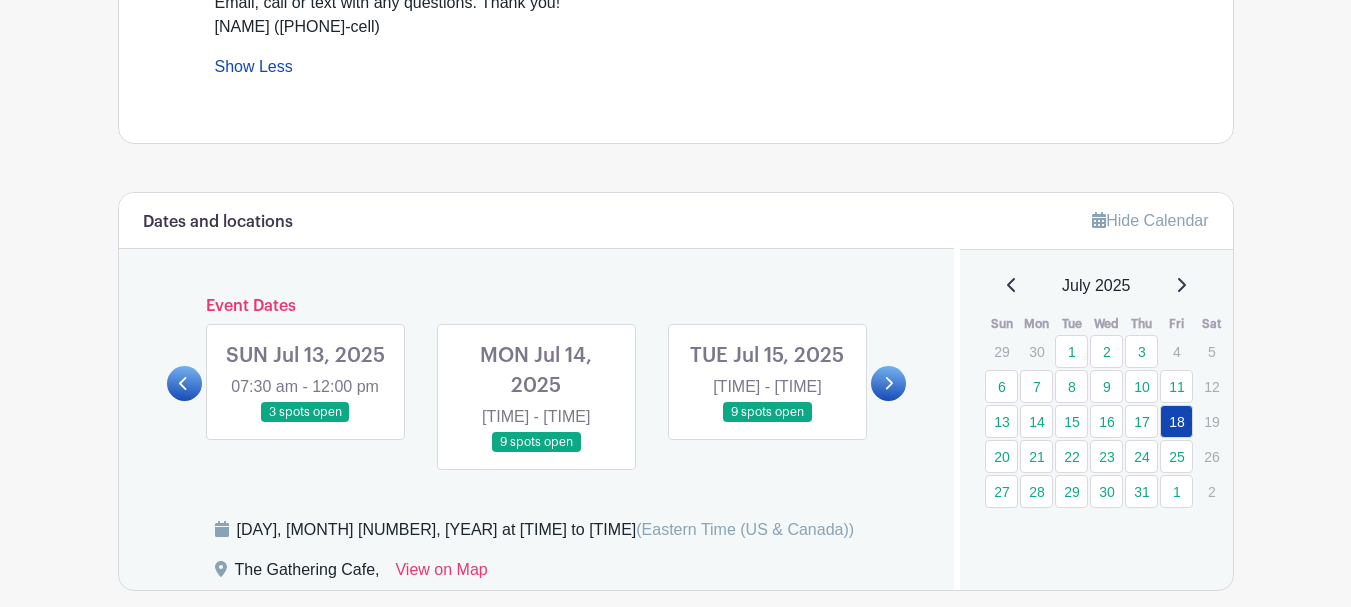 click at bounding box center (184, 383) 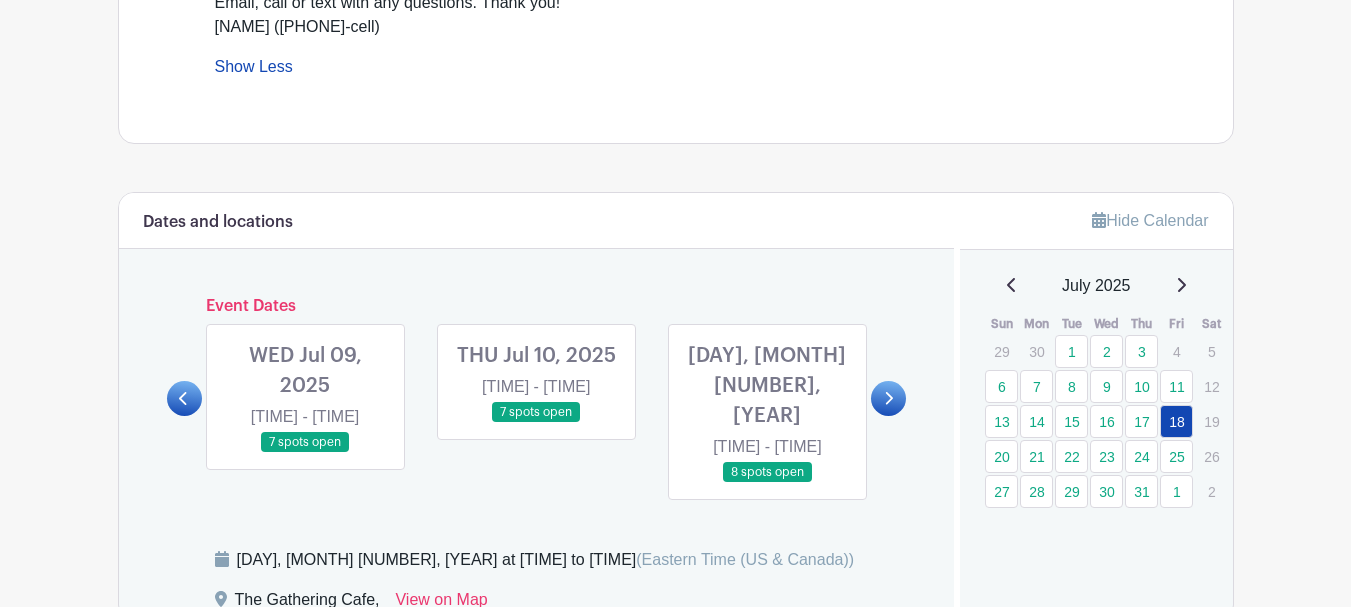 click at bounding box center [536, 423] 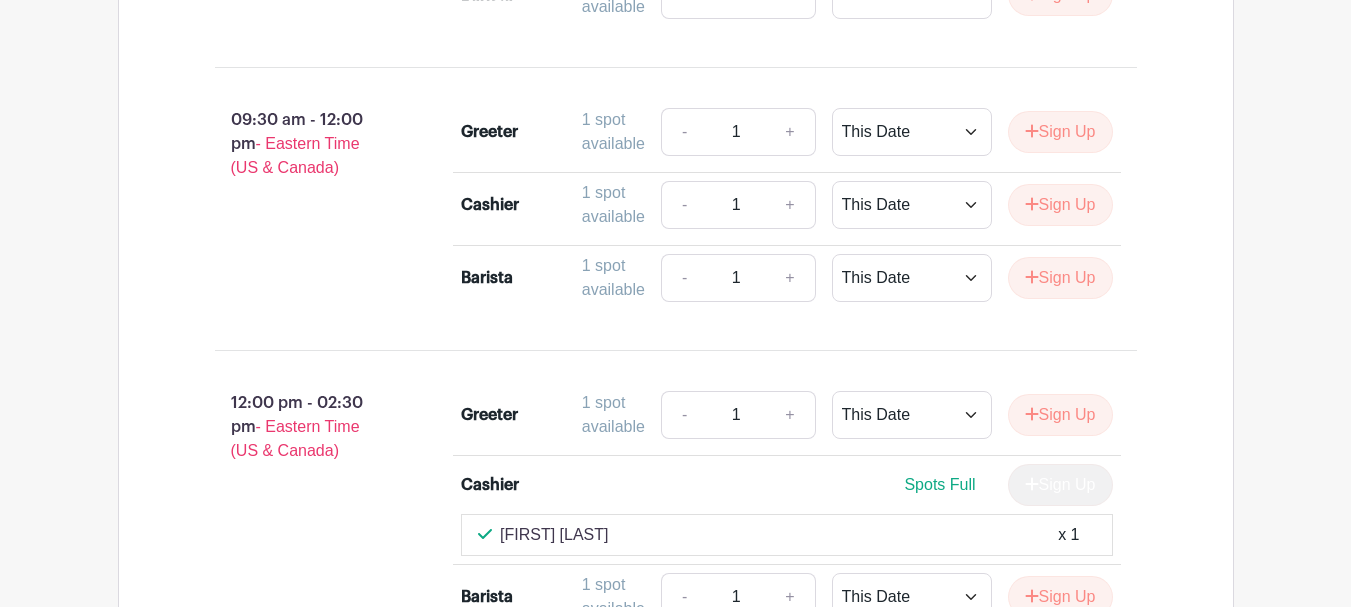 scroll, scrollTop: 2075, scrollLeft: 0, axis: vertical 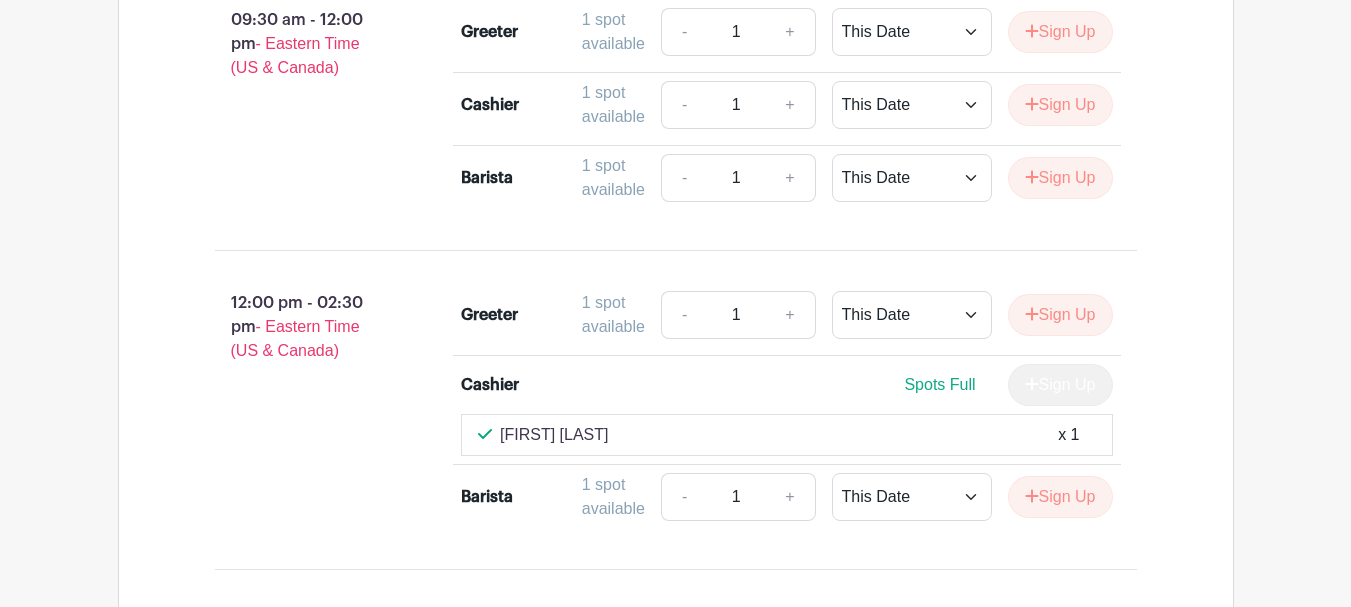 click on "Deb Boogaard
x 1" at bounding box center (787, 435) 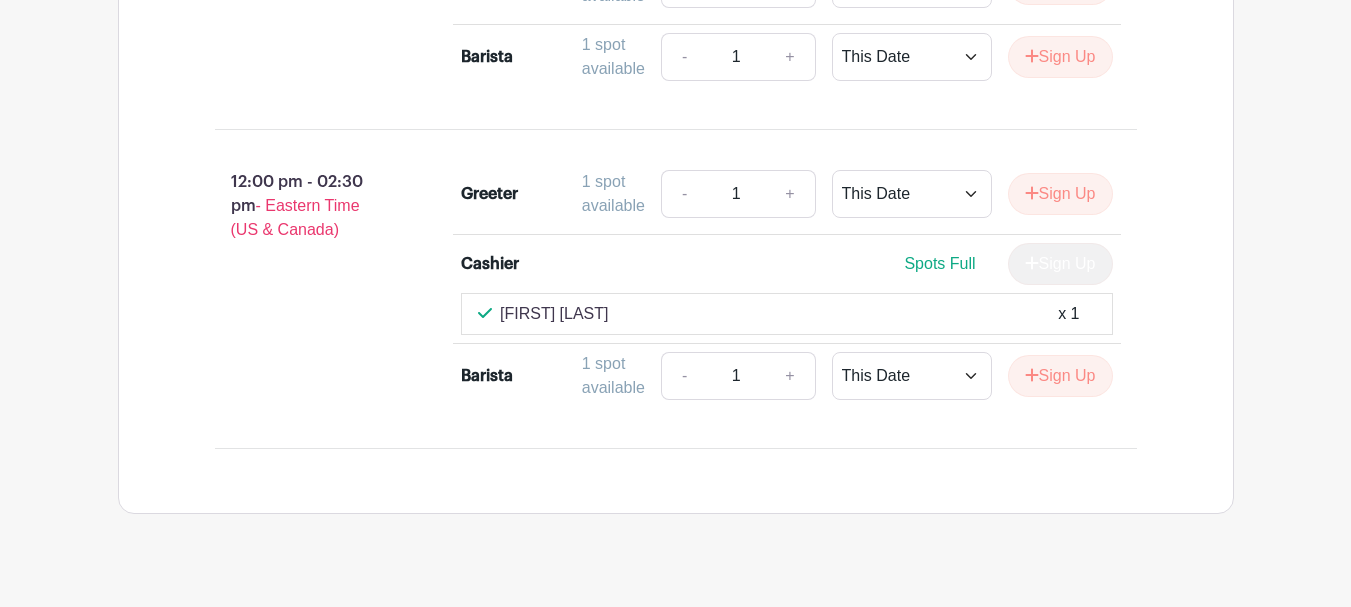 scroll, scrollTop: 2198, scrollLeft: 0, axis: vertical 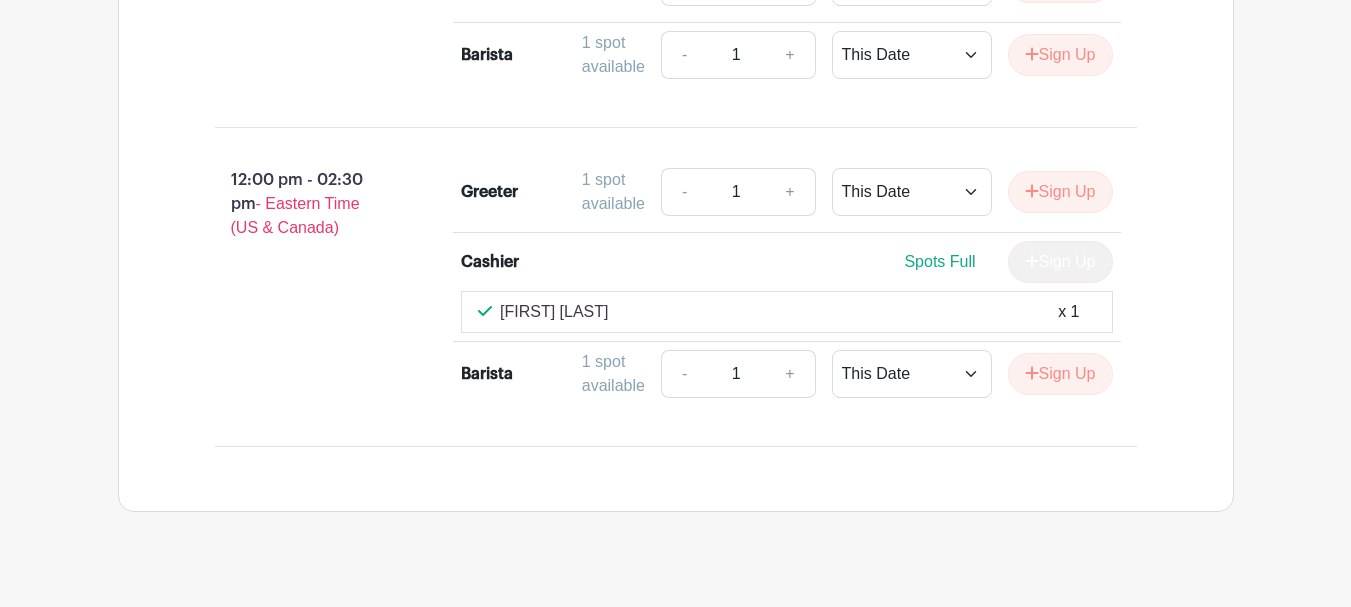 click on "Deb Boogaard" at bounding box center (554, 312) 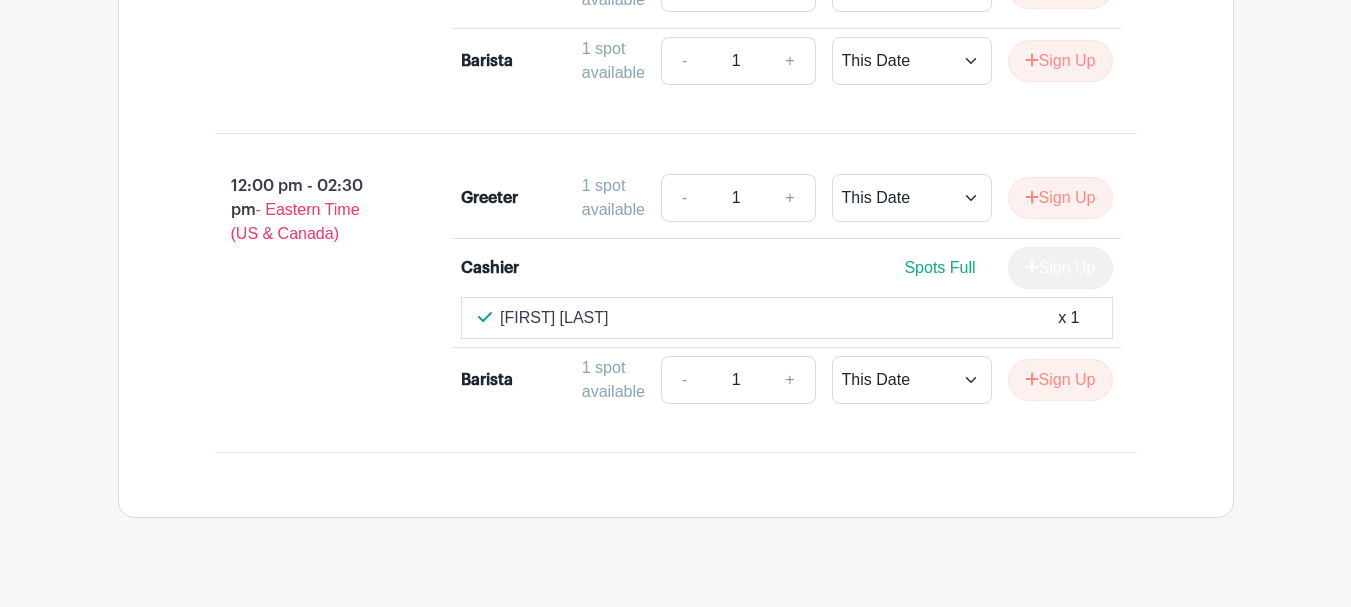 scroll, scrollTop: 2198, scrollLeft: 0, axis: vertical 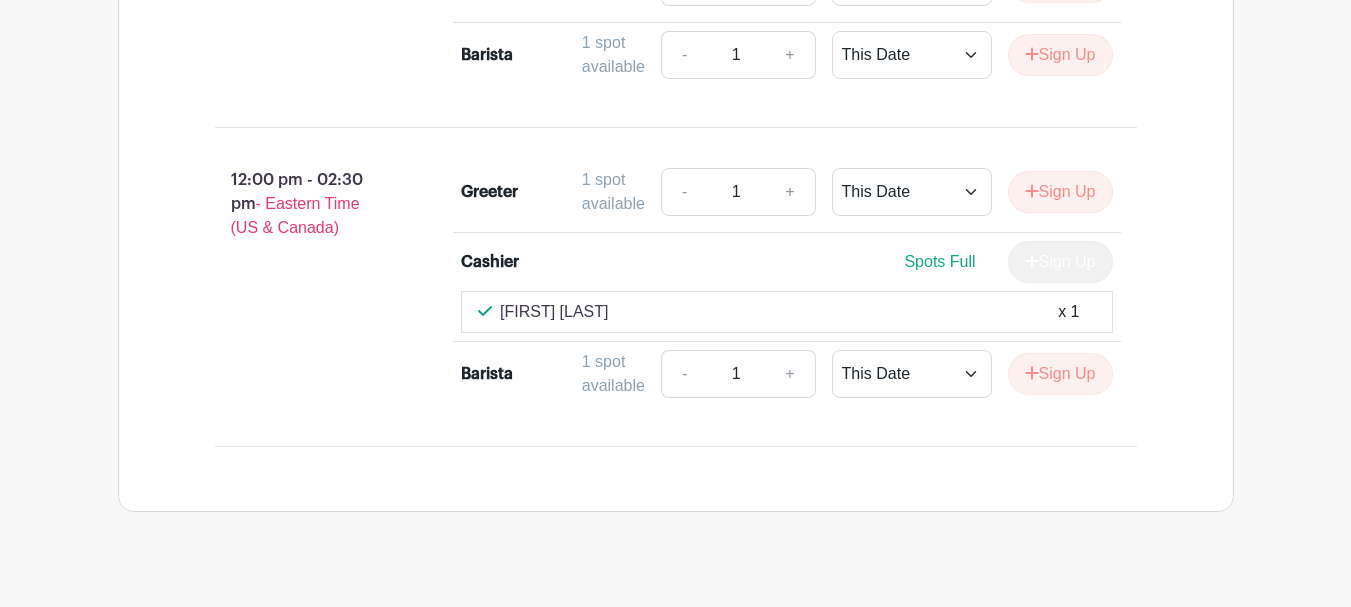 drag, startPoint x: 638, startPoint y: 261, endPoint x: 485, endPoint y: 286, distance: 155.02902 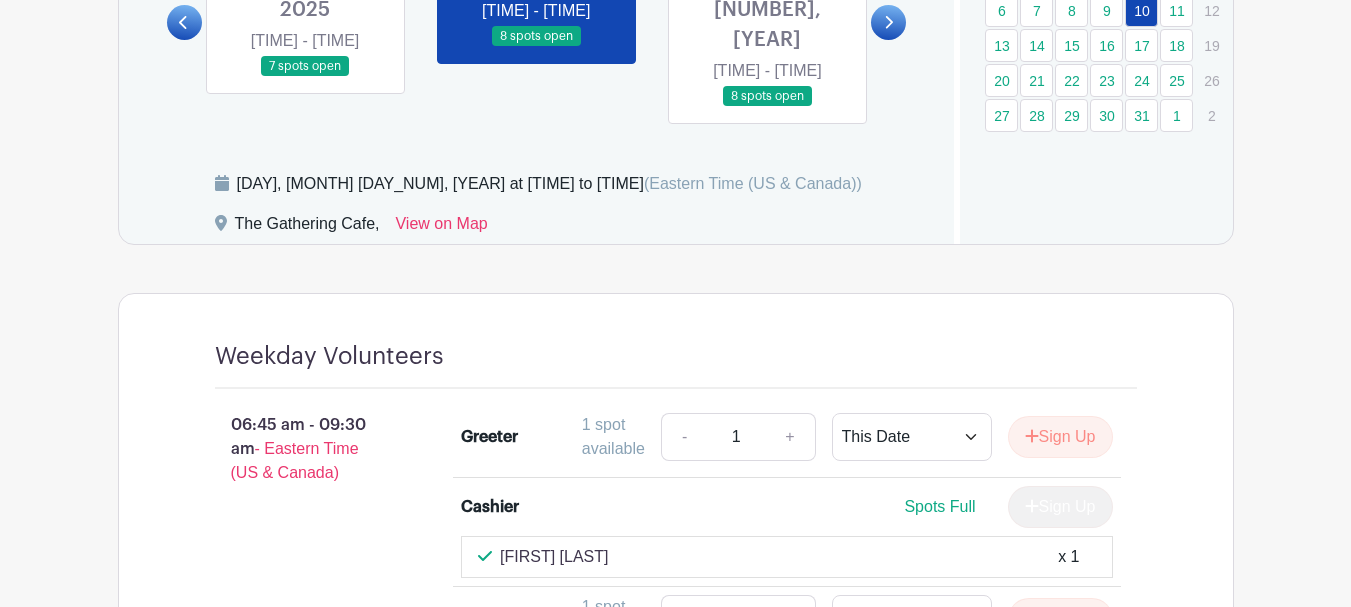 scroll, scrollTop: 1262, scrollLeft: 0, axis: vertical 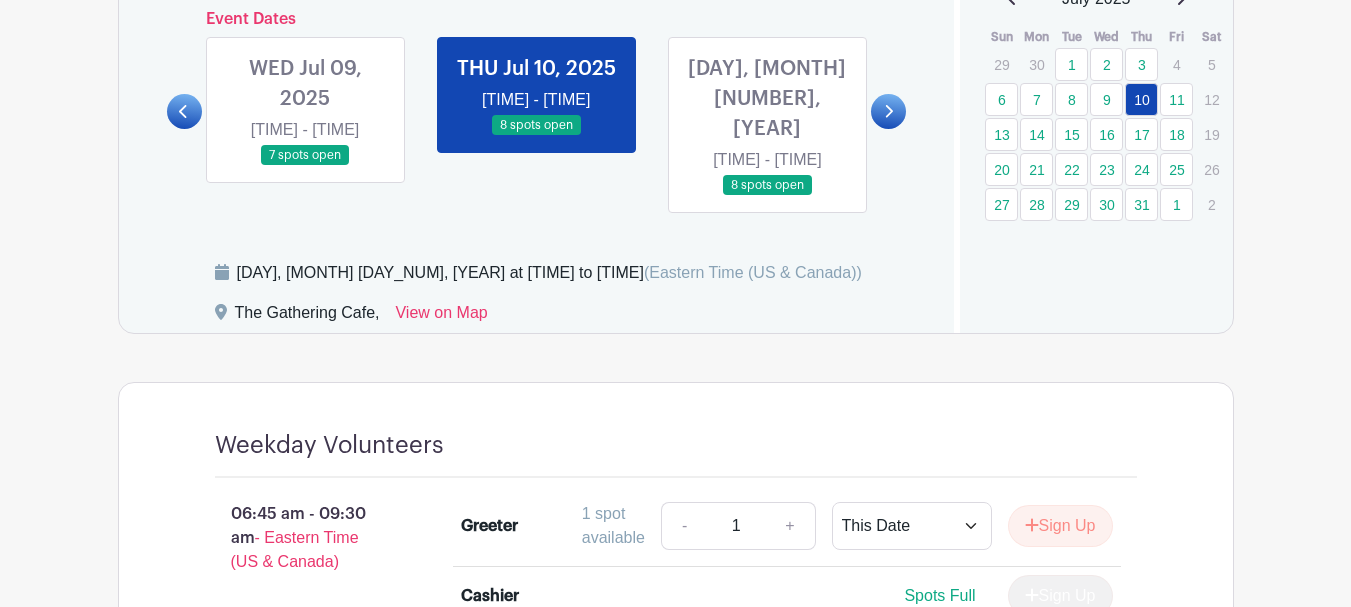 click at bounding box center [767, 196] 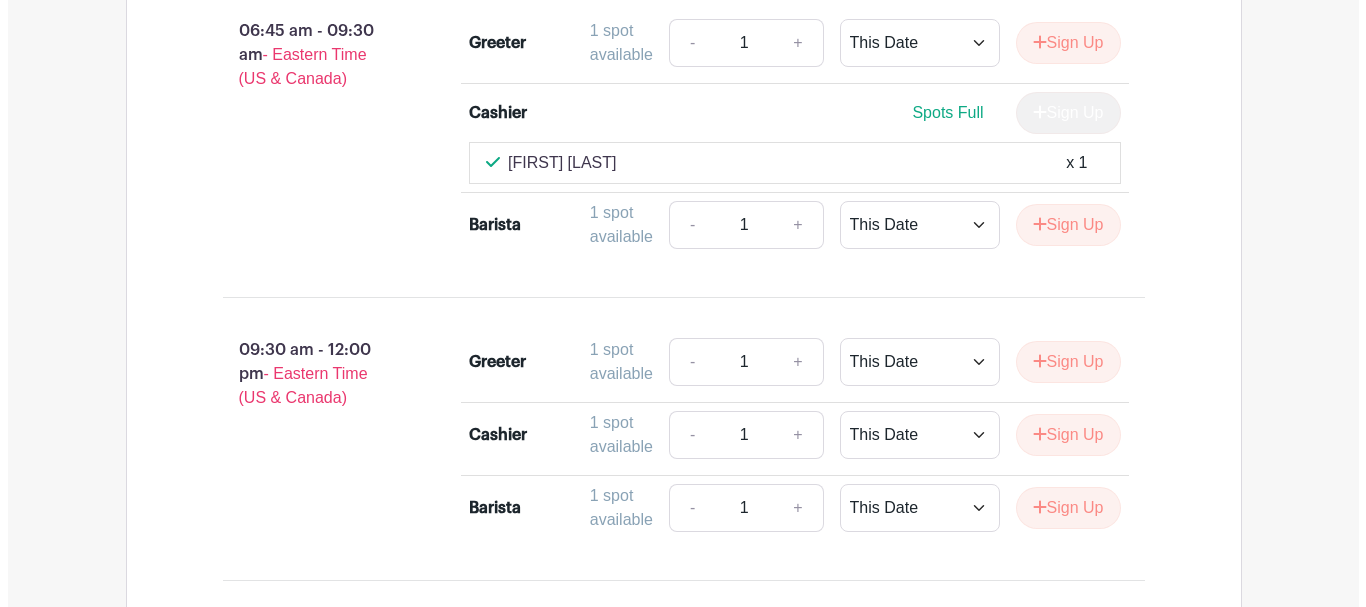 scroll, scrollTop: 1762, scrollLeft: 0, axis: vertical 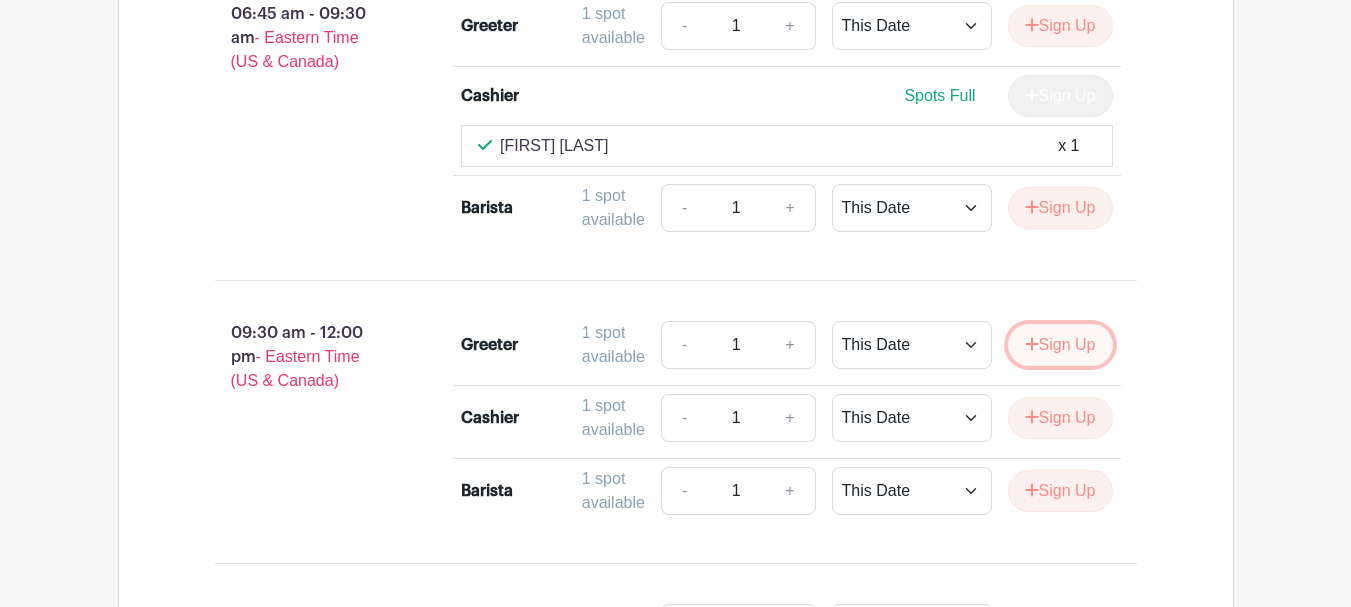 click on "Sign Up" at bounding box center [1060, 345] 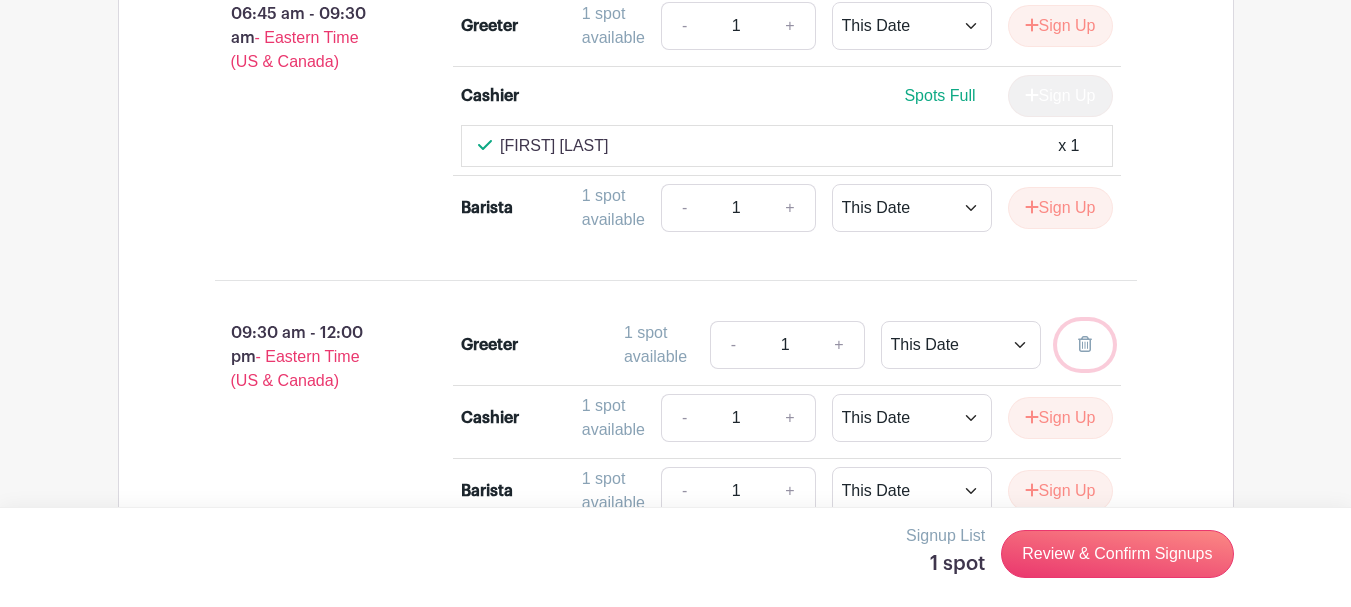 click at bounding box center (1085, 344) 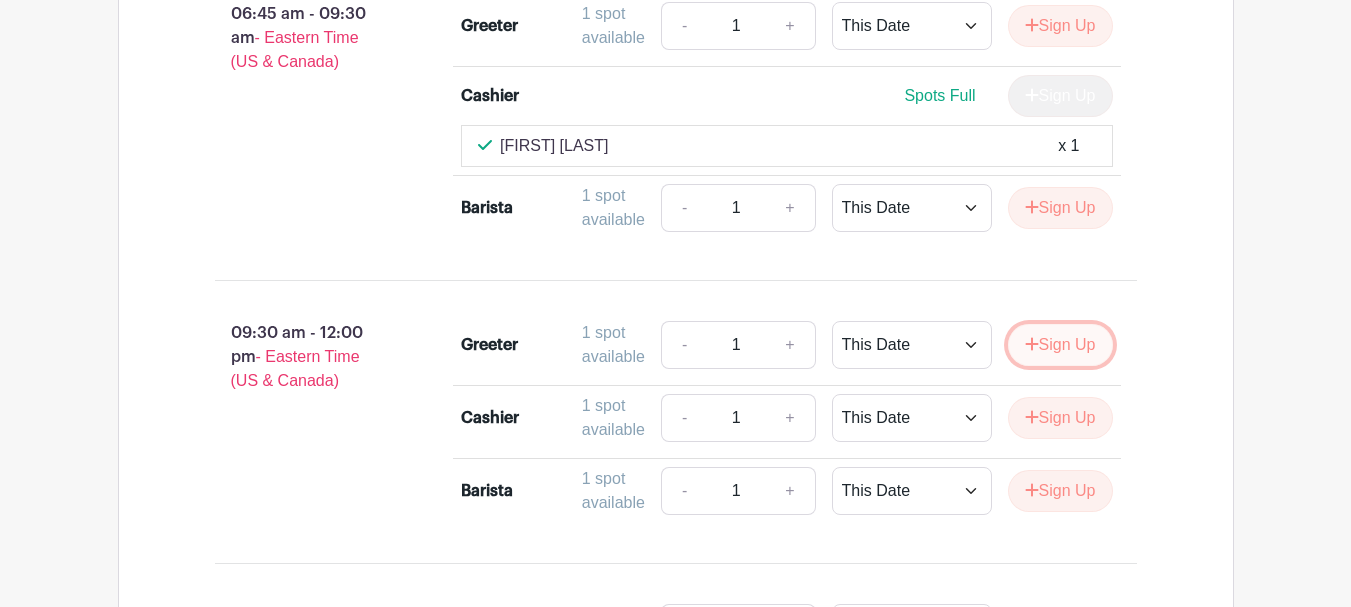 click on "Sign Up" at bounding box center [1060, 345] 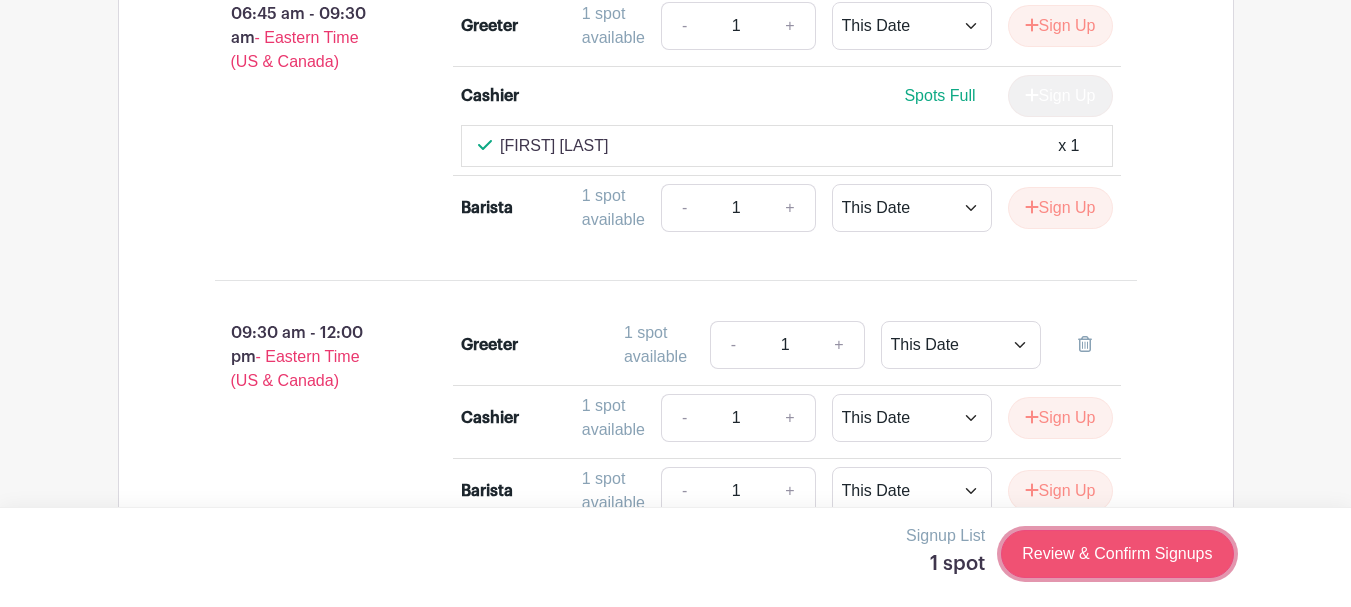 click on "Review & Confirm Signups" at bounding box center (1117, 554) 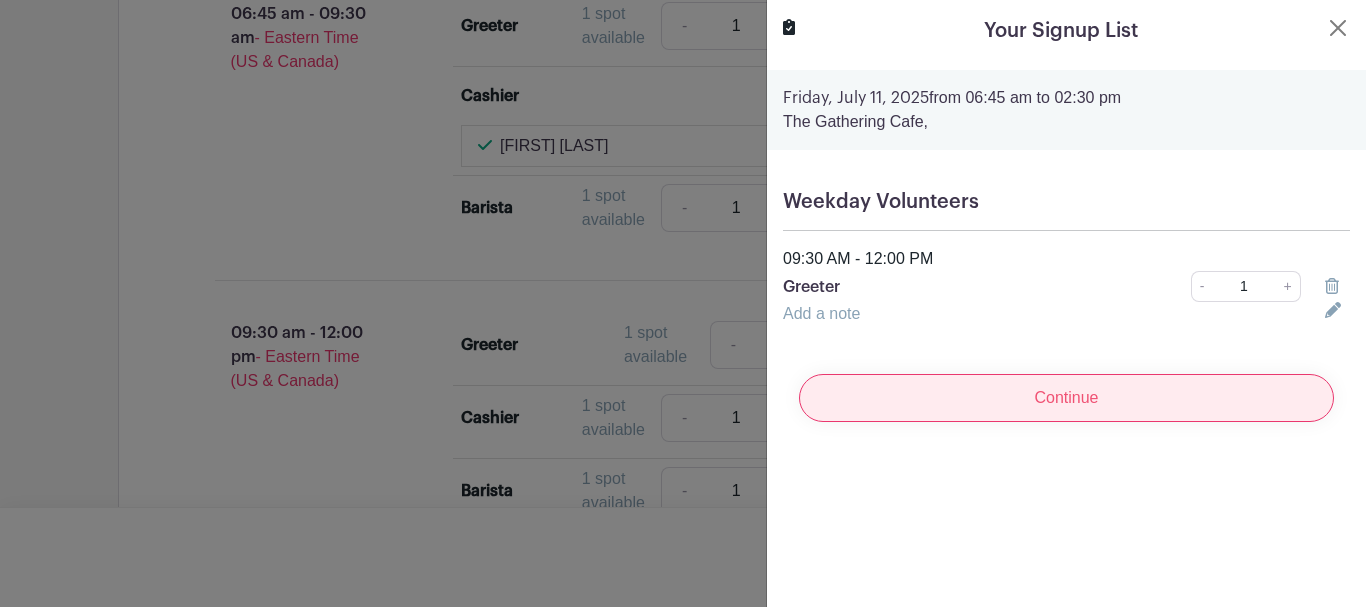 click on "Continue" at bounding box center [1066, 398] 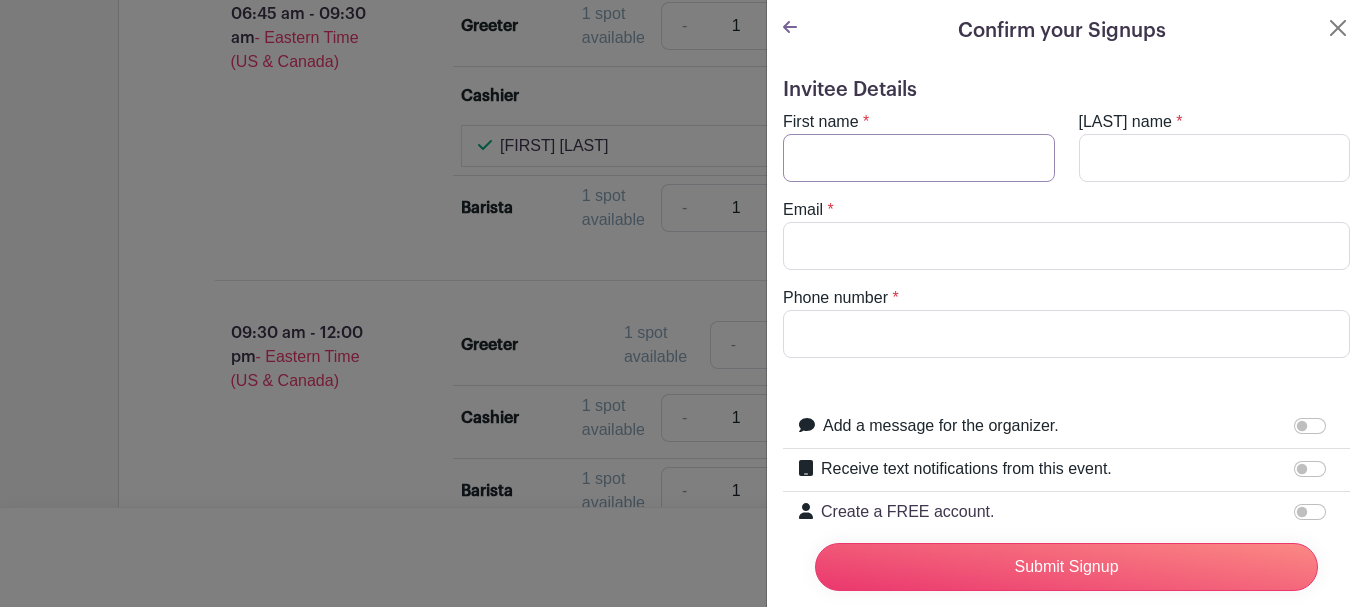 click on "First name" at bounding box center [919, 158] 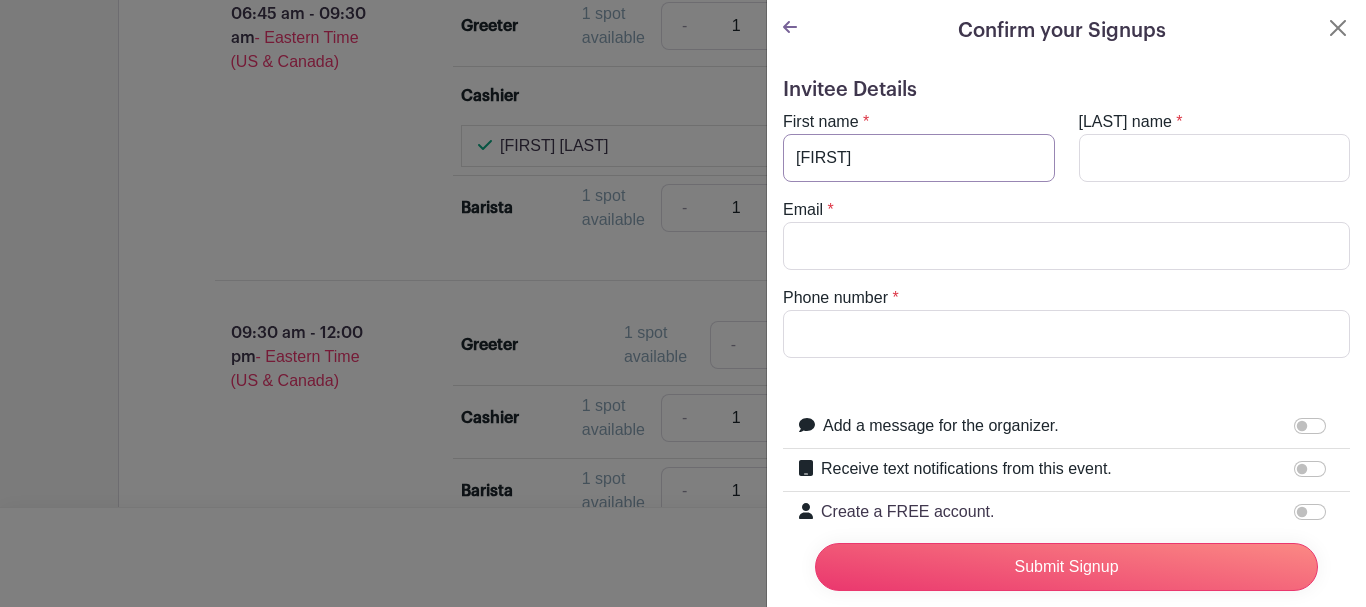 type on "Deb" 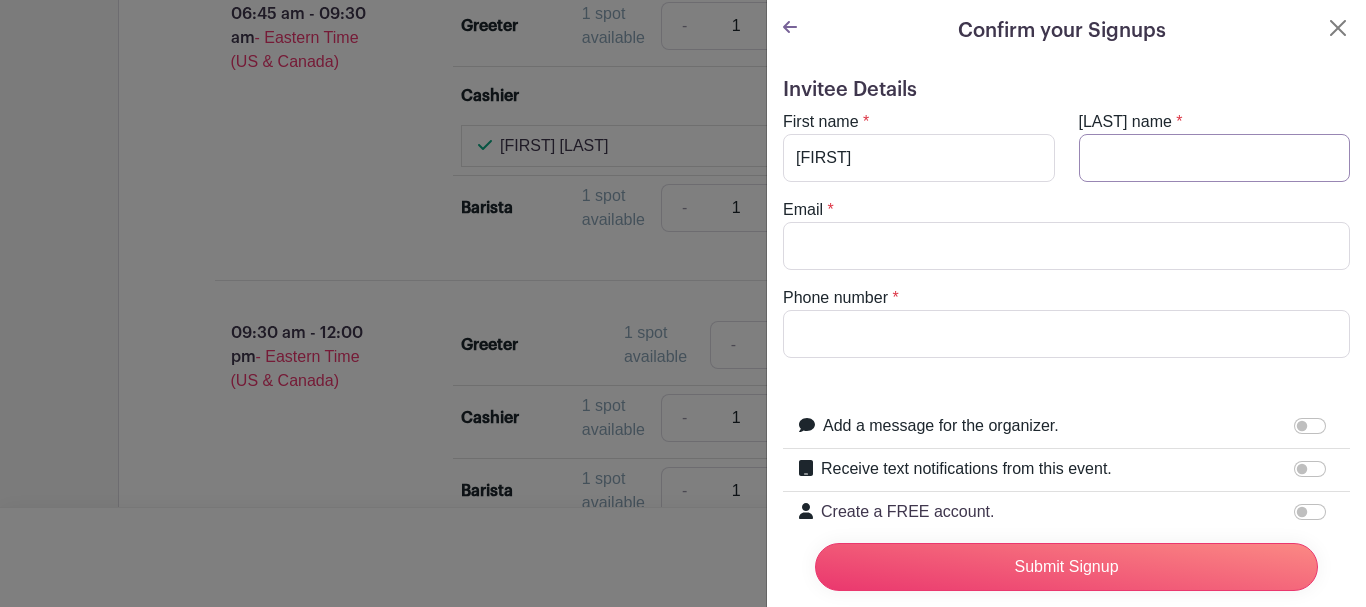 click on "Last name" at bounding box center (1215, 158) 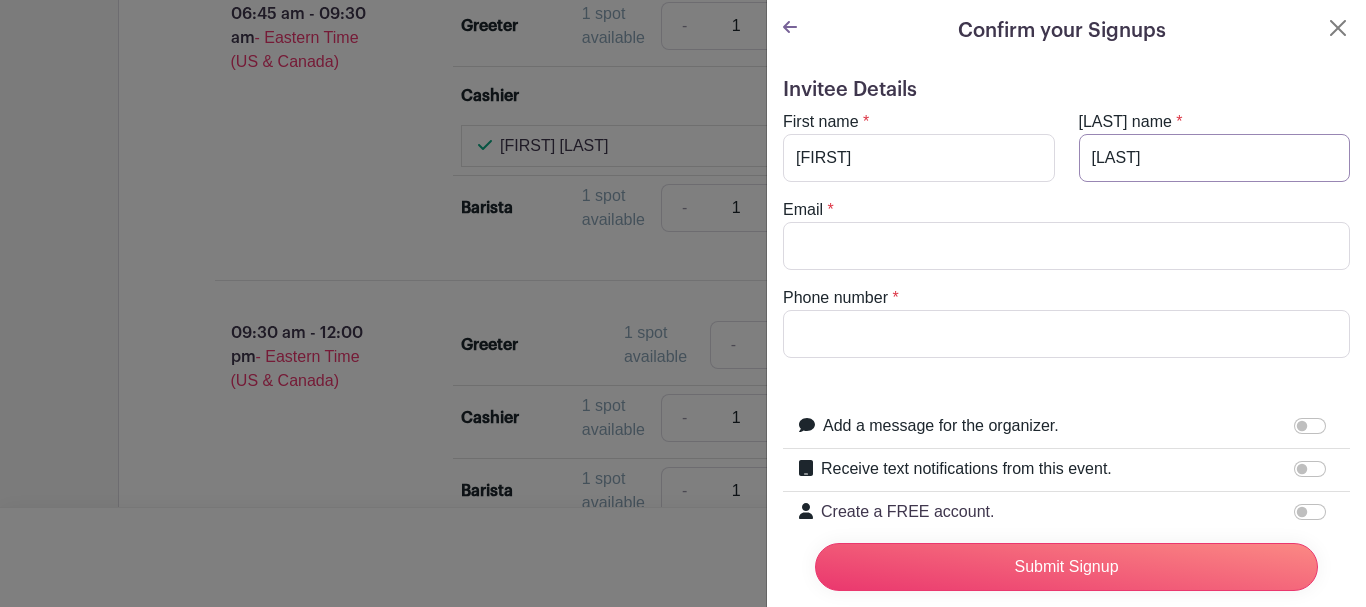 type on "Boogaard" 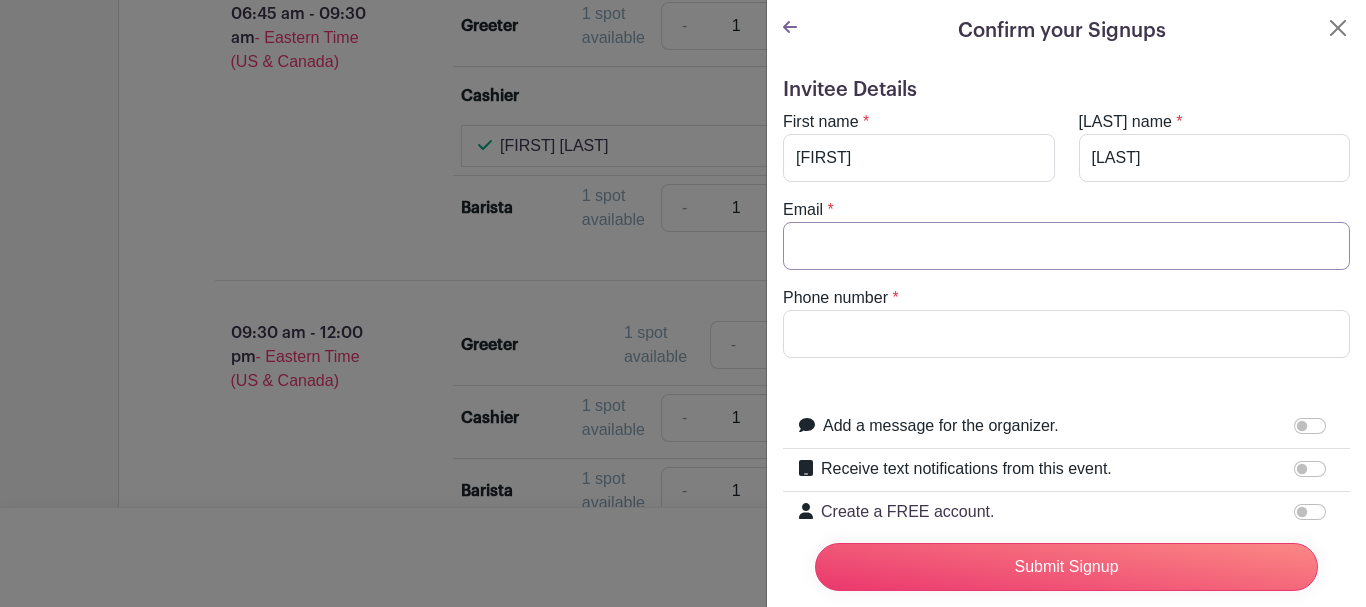 click on "Email" at bounding box center (1066, 246) 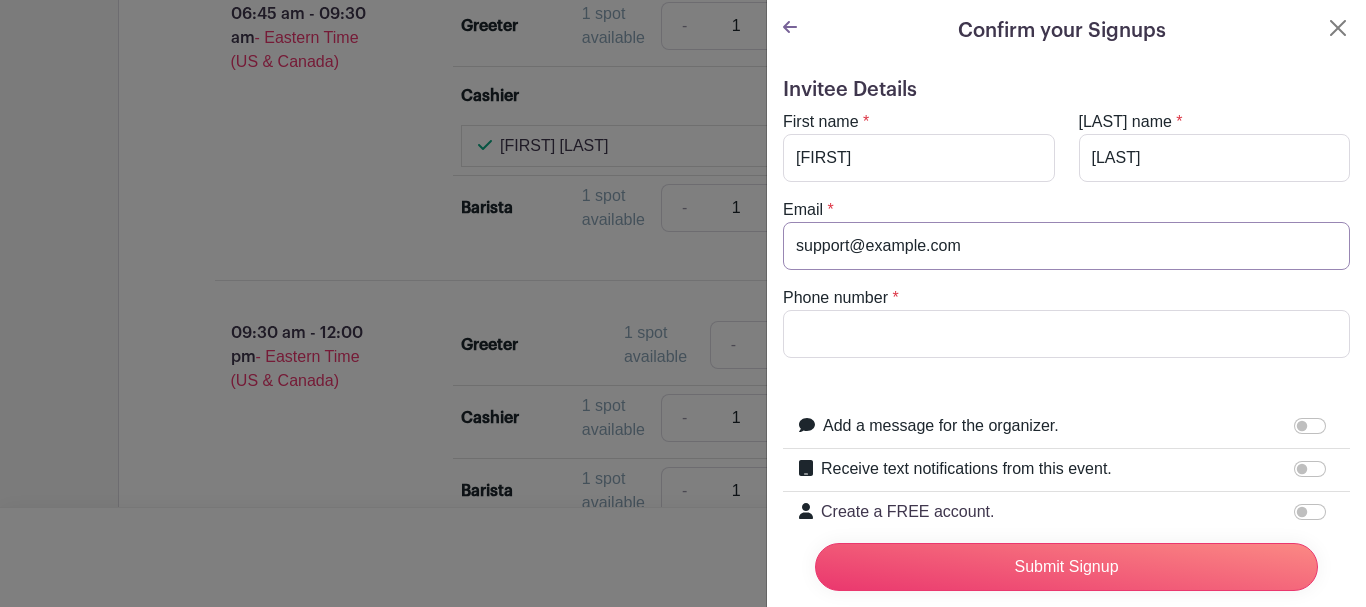 click on "deb_boogaard@wycliffeorg" at bounding box center [1066, 246] 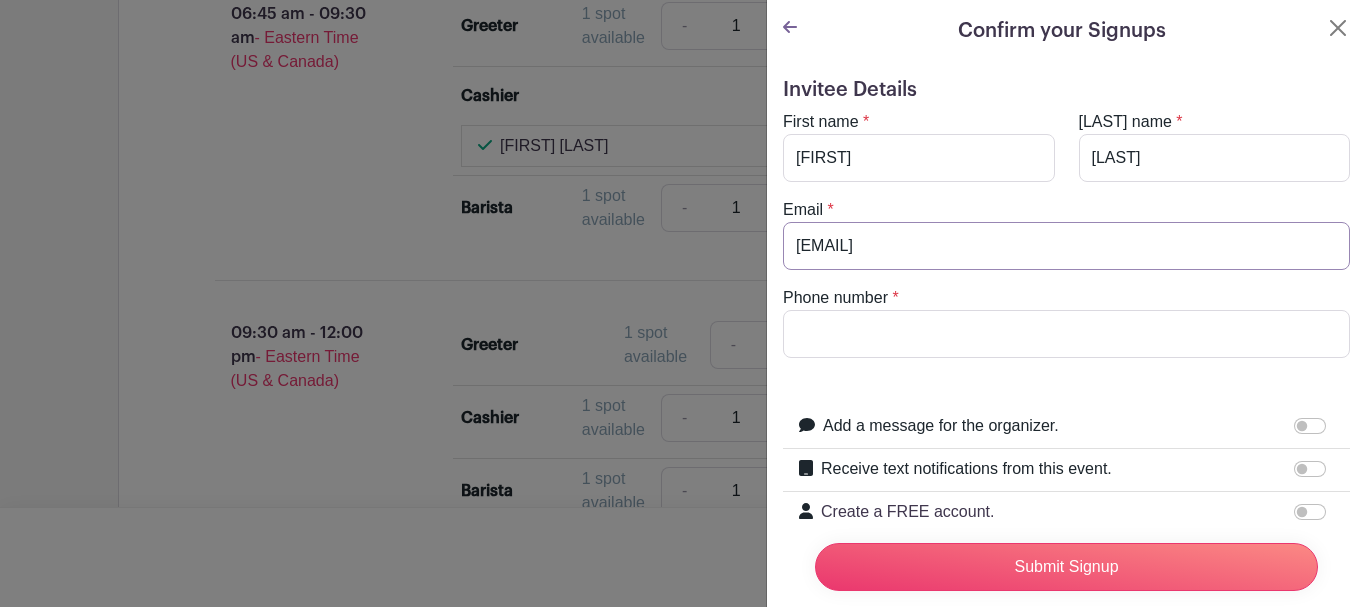 type on "deb_boogaard@wycliffe.org" 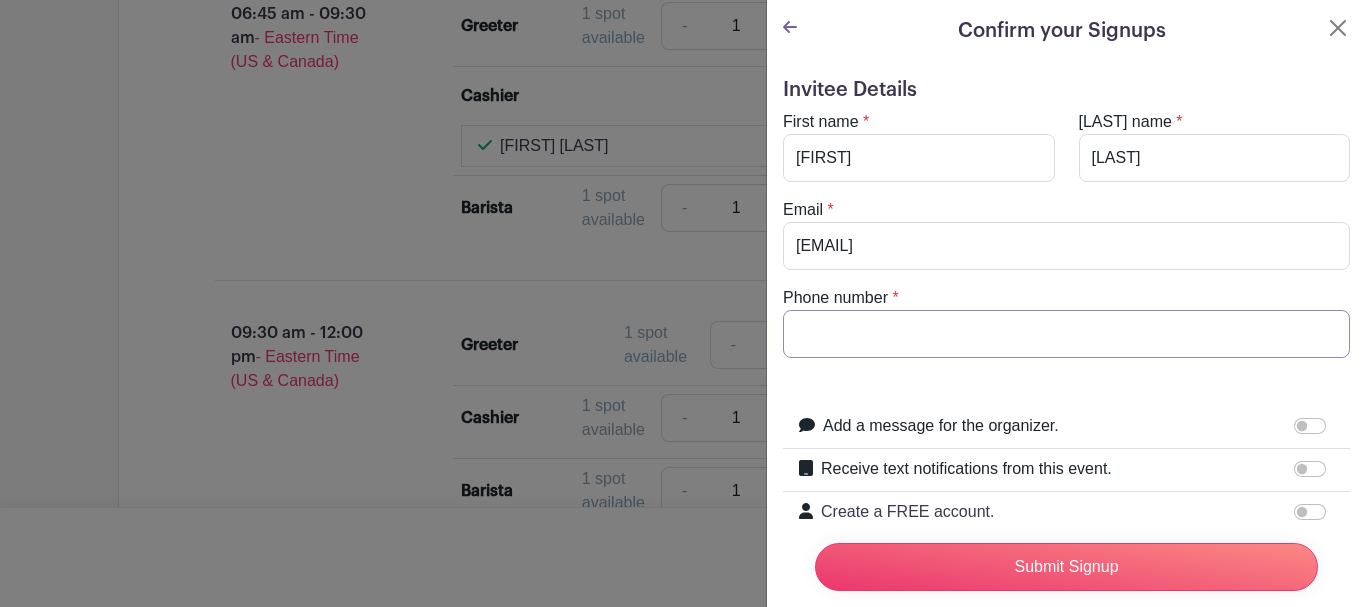 click on "Phone number" at bounding box center [1066, 334] 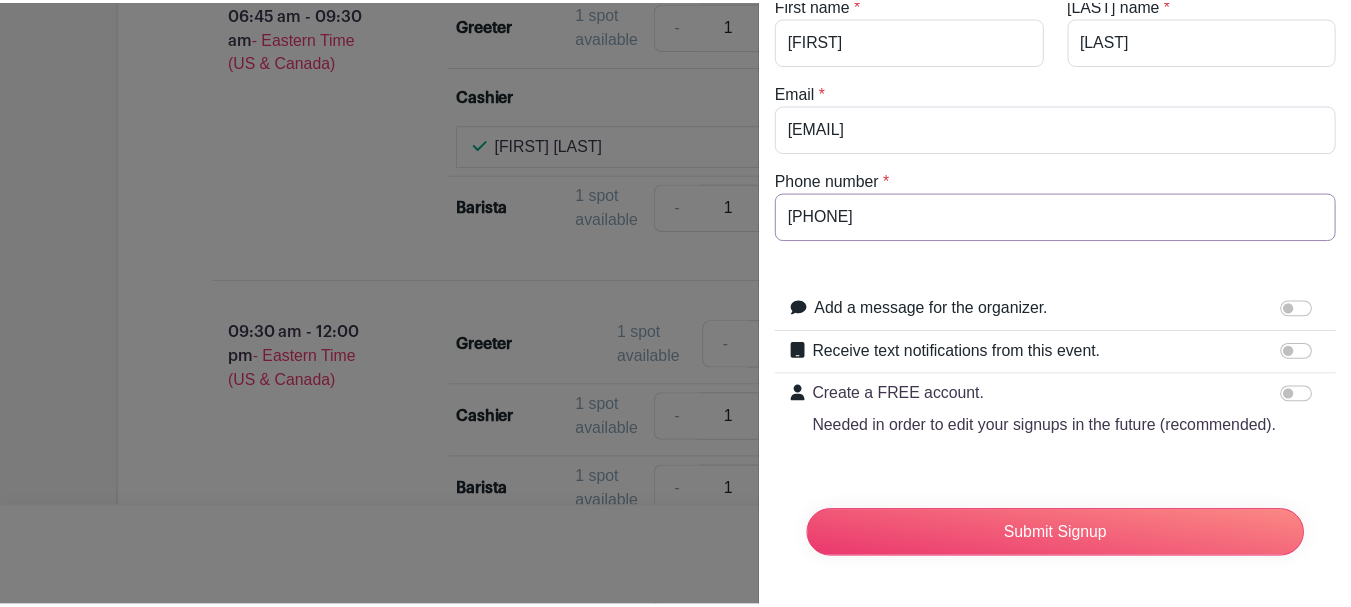 scroll, scrollTop: 156, scrollLeft: 0, axis: vertical 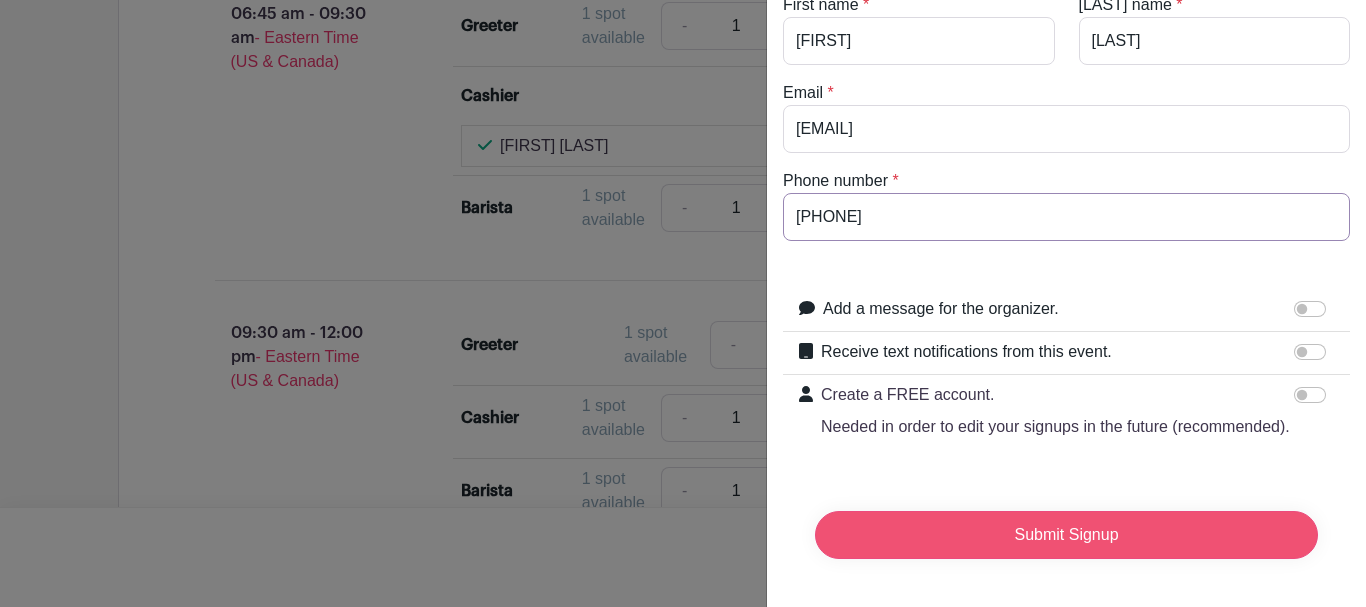 type on "980-313-6559" 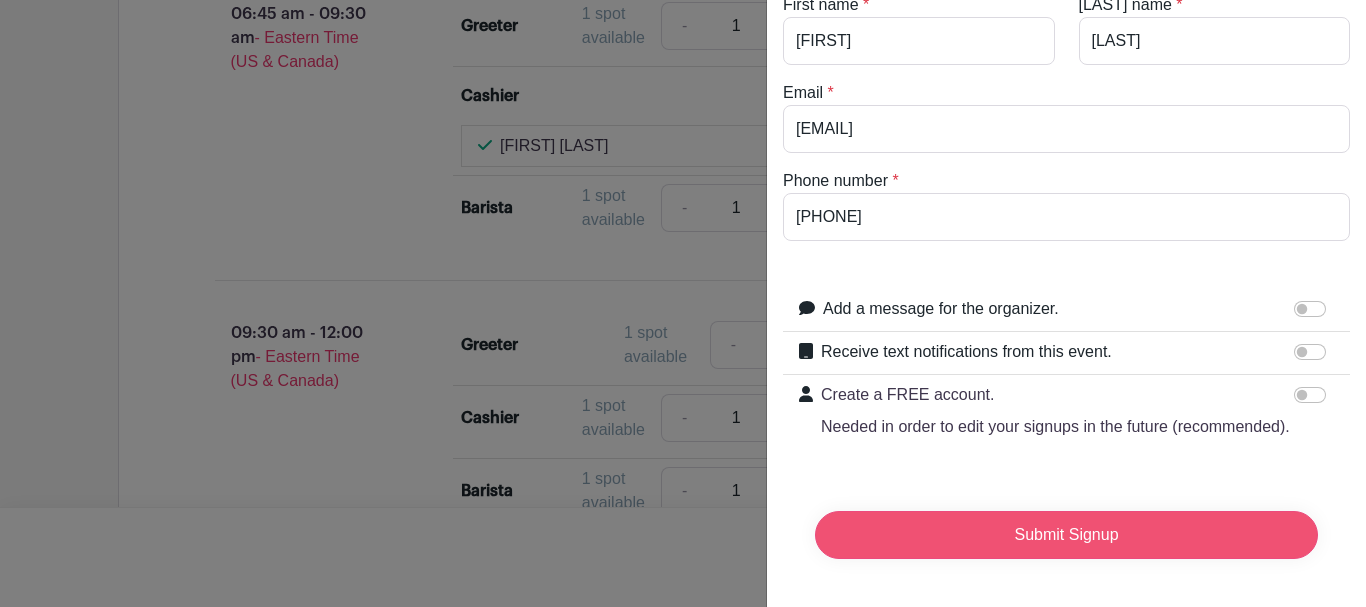 click on "Submit Signup" at bounding box center [1066, 535] 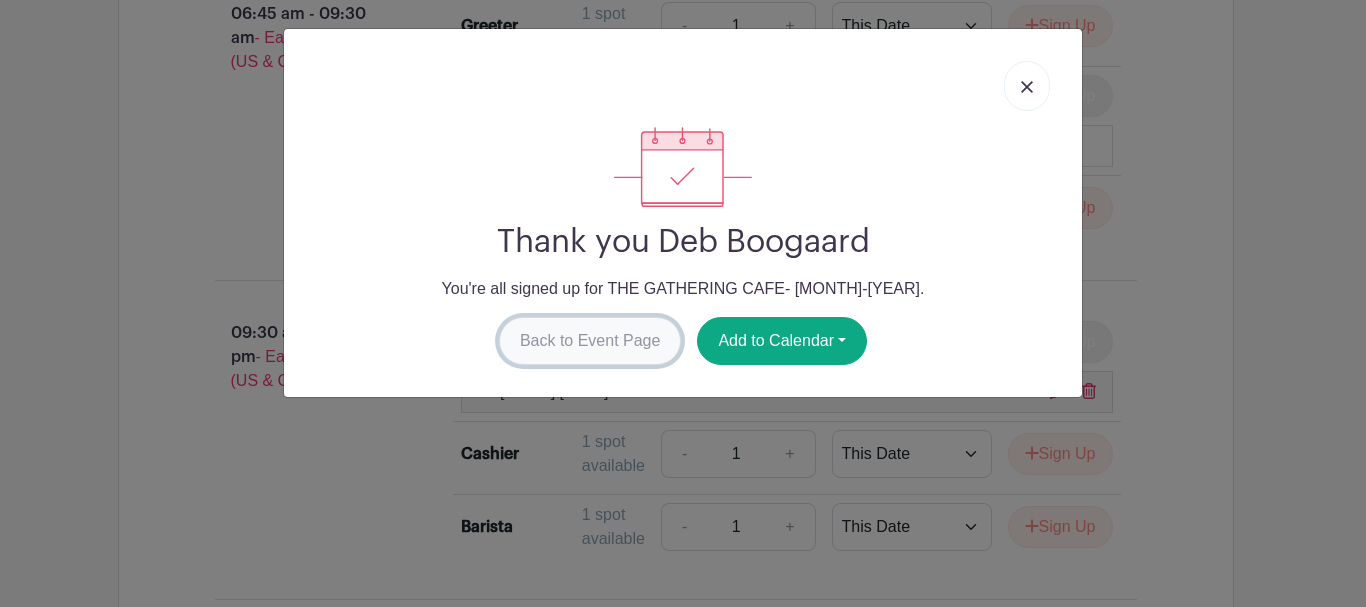 click on "Back to Event Page" at bounding box center [590, 341] 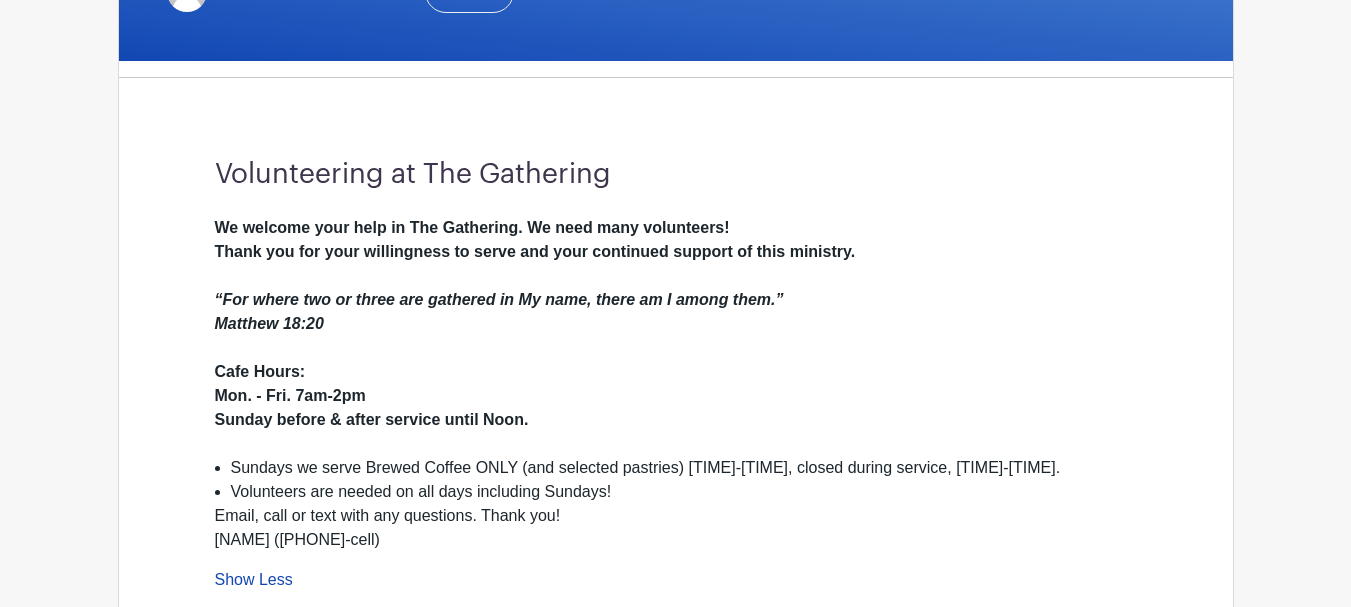 scroll, scrollTop: 0, scrollLeft: 0, axis: both 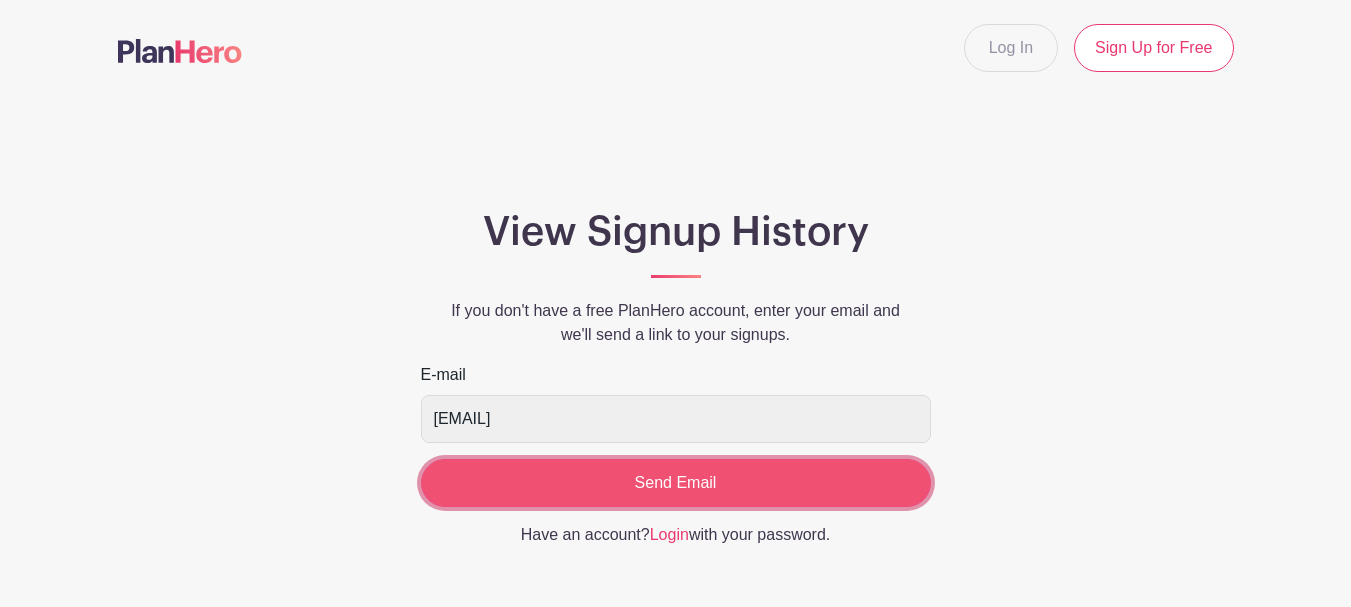 click on "Send Email" at bounding box center [676, 483] 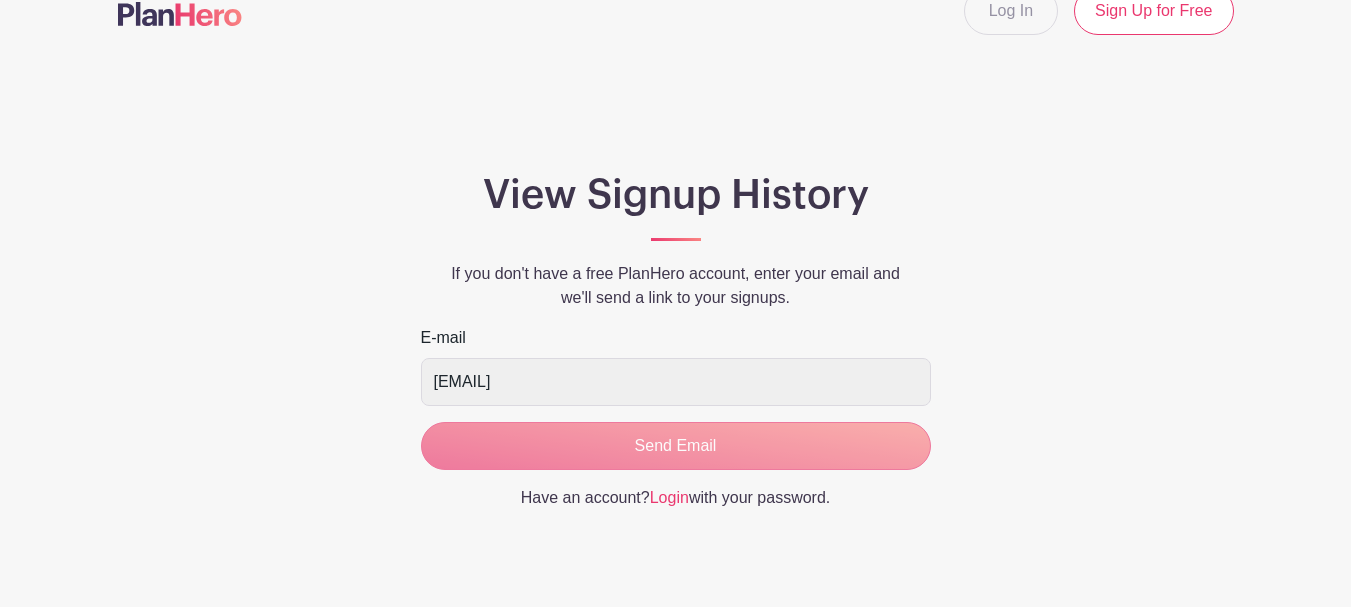 scroll, scrollTop: 0, scrollLeft: 0, axis: both 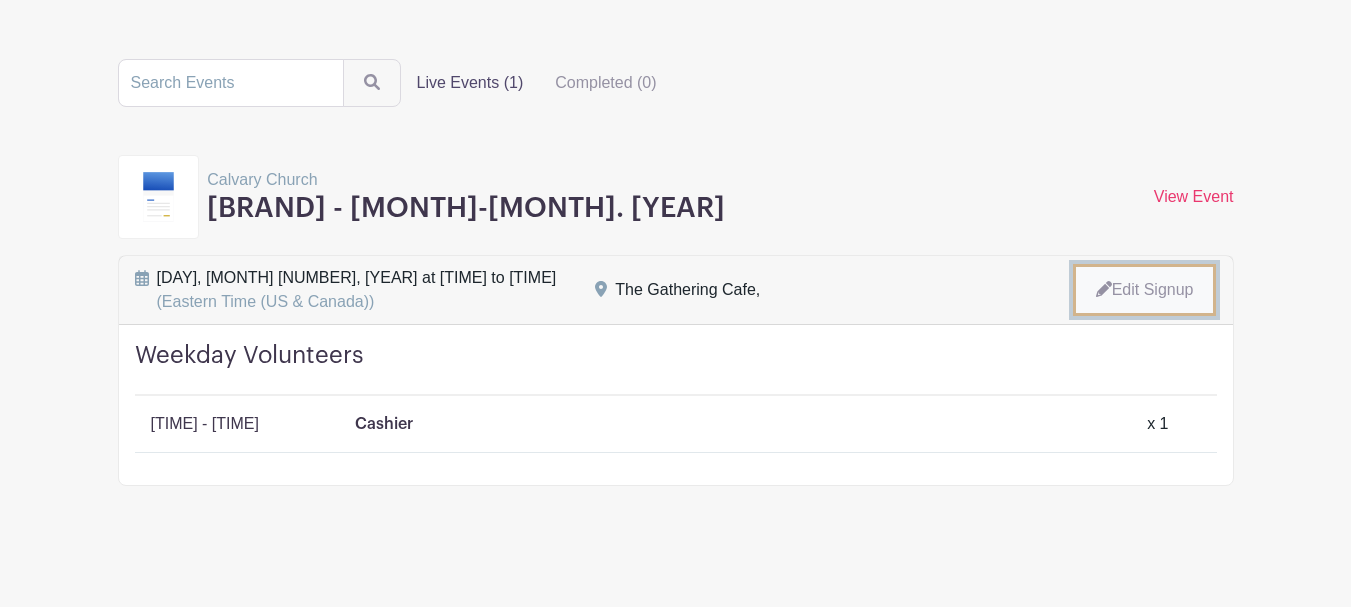 click on "Edit Signup" at bounding box center [1145, 290] 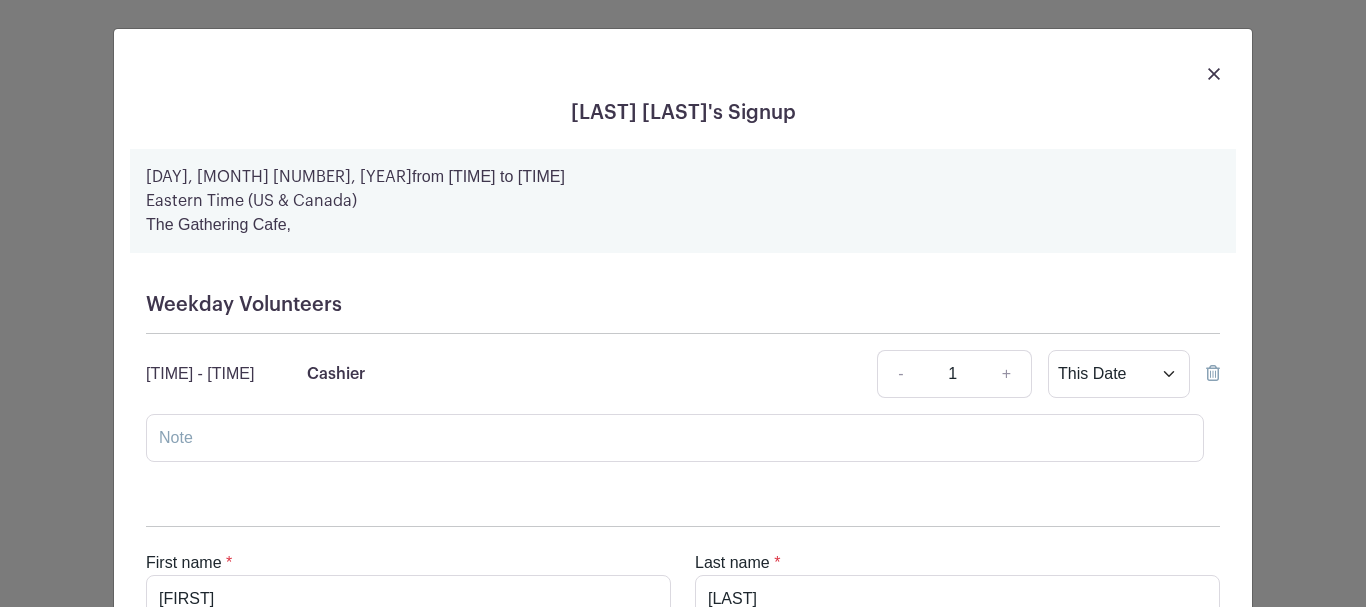 scroll, scrollTop: 100, scrollLeft: 0, axis: vertical 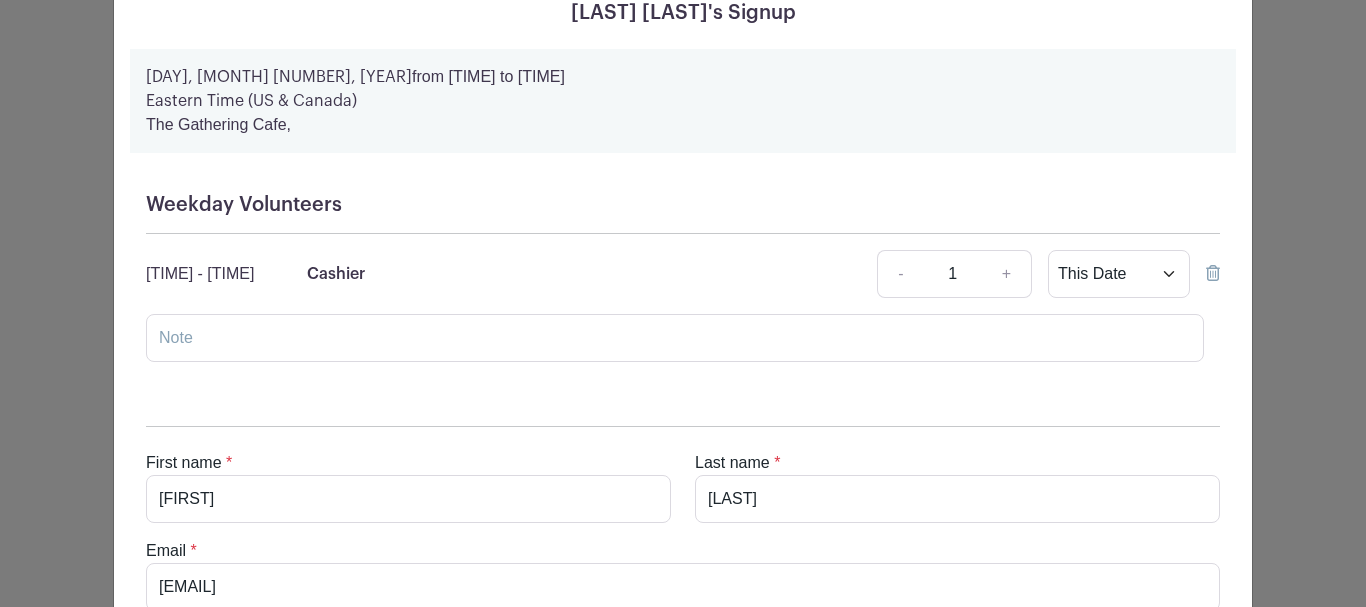 click at bounding box center [1213, 273] 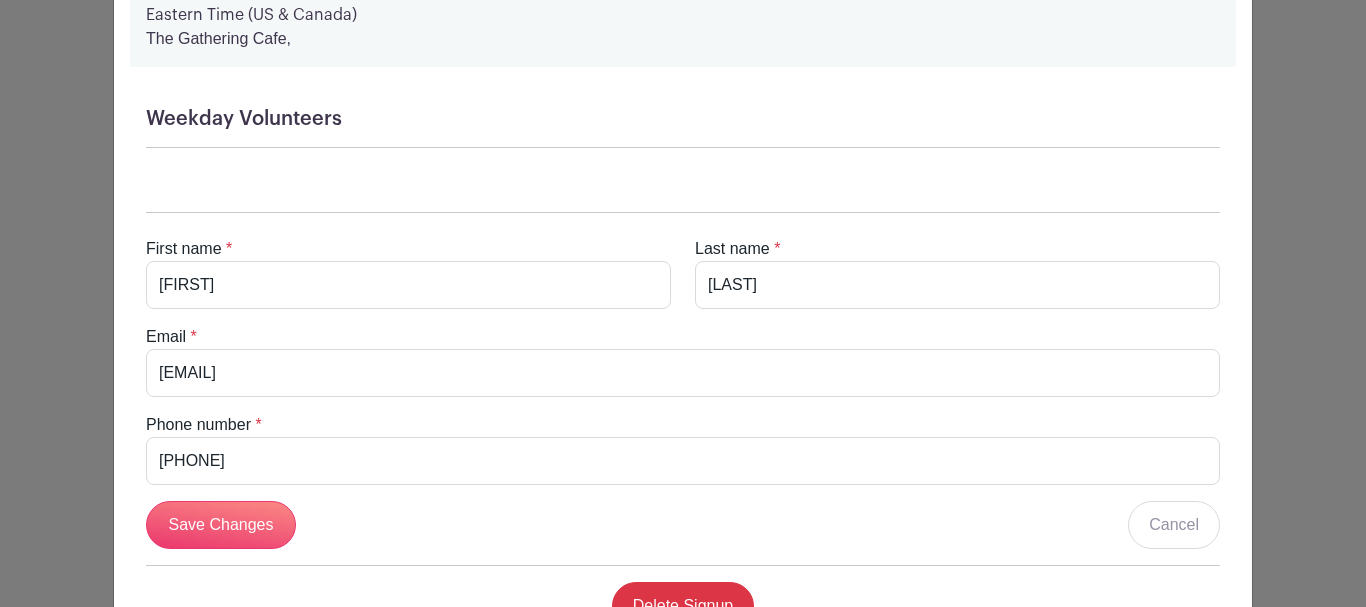 scroll, scrollTop: 270, scrollLeft: 0, axis: vertical 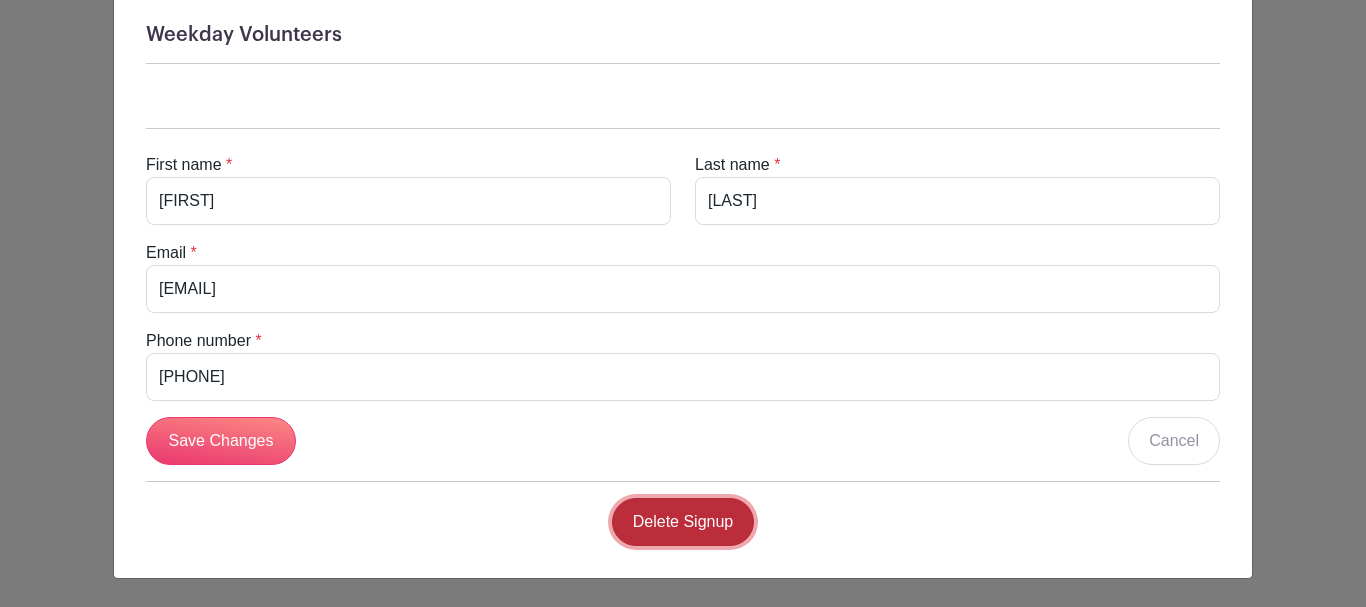 click on "Delete Signup" at bounding box center (683, 522) 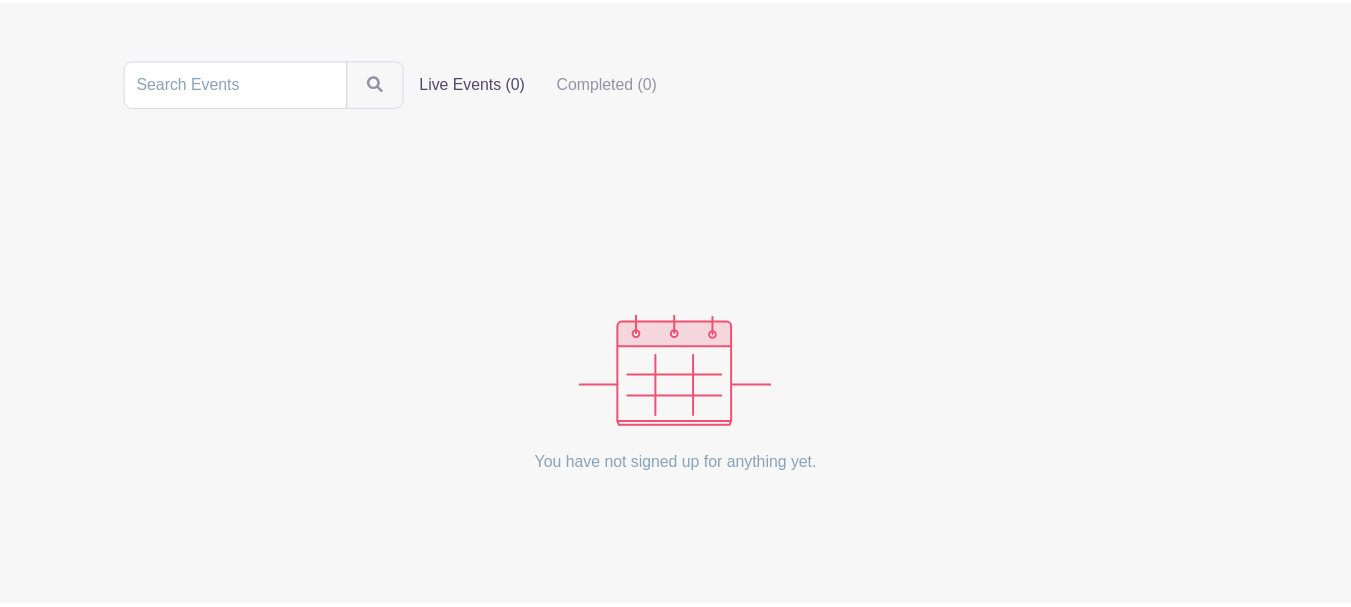 scroll, scrollTop: 0, scrollLeft: 0, axis: both 